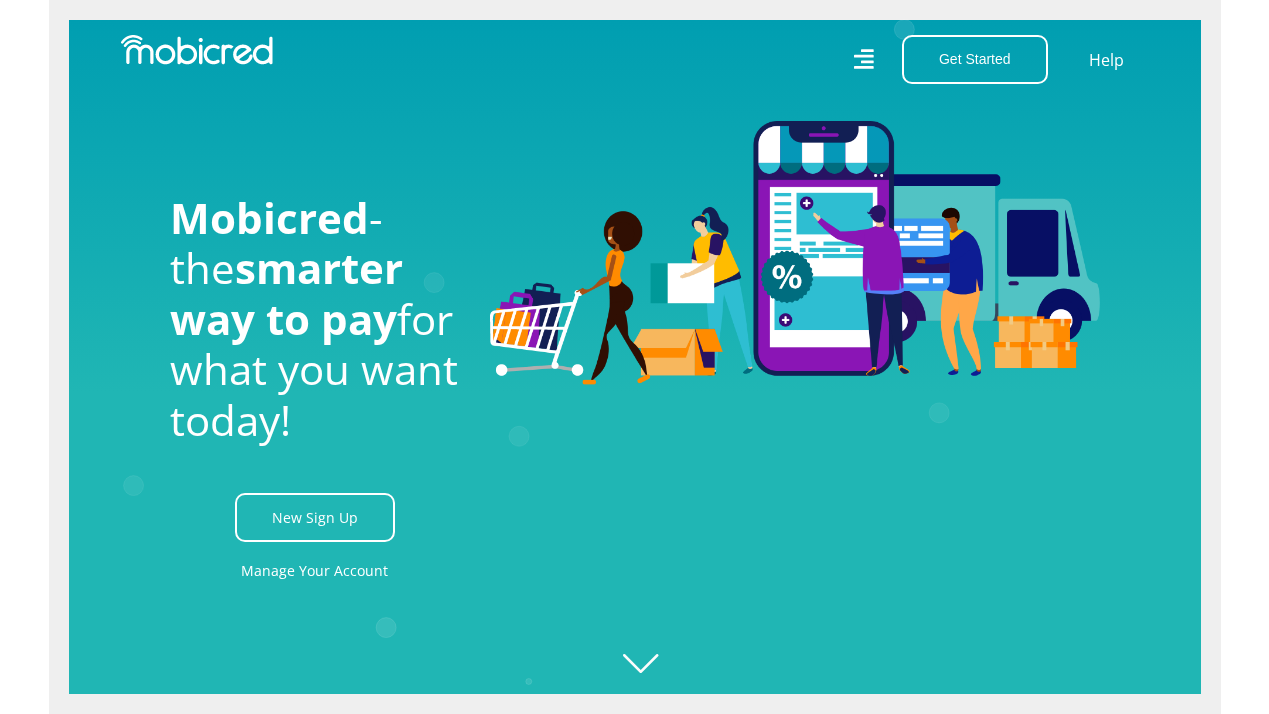 scroll, scrollTop: 0, scrollLeft: 0, axis: both 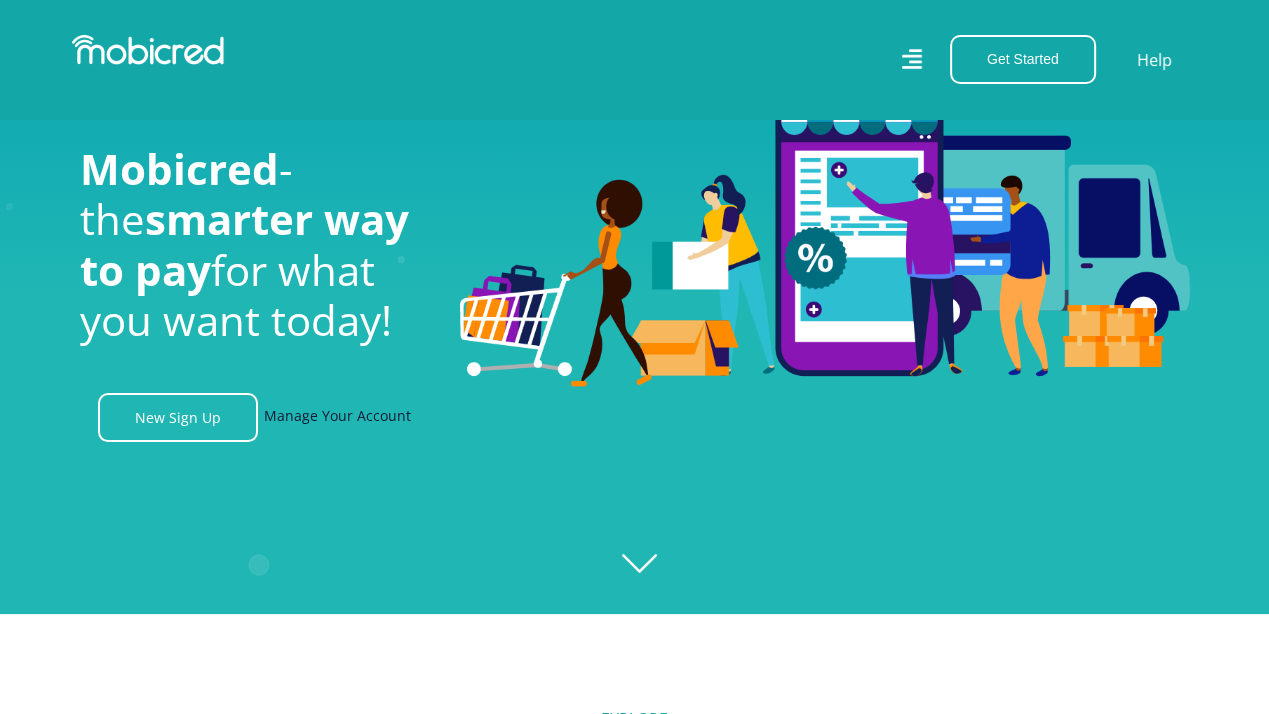 click on "Manage Your Account" at bounding box center [337, 417] 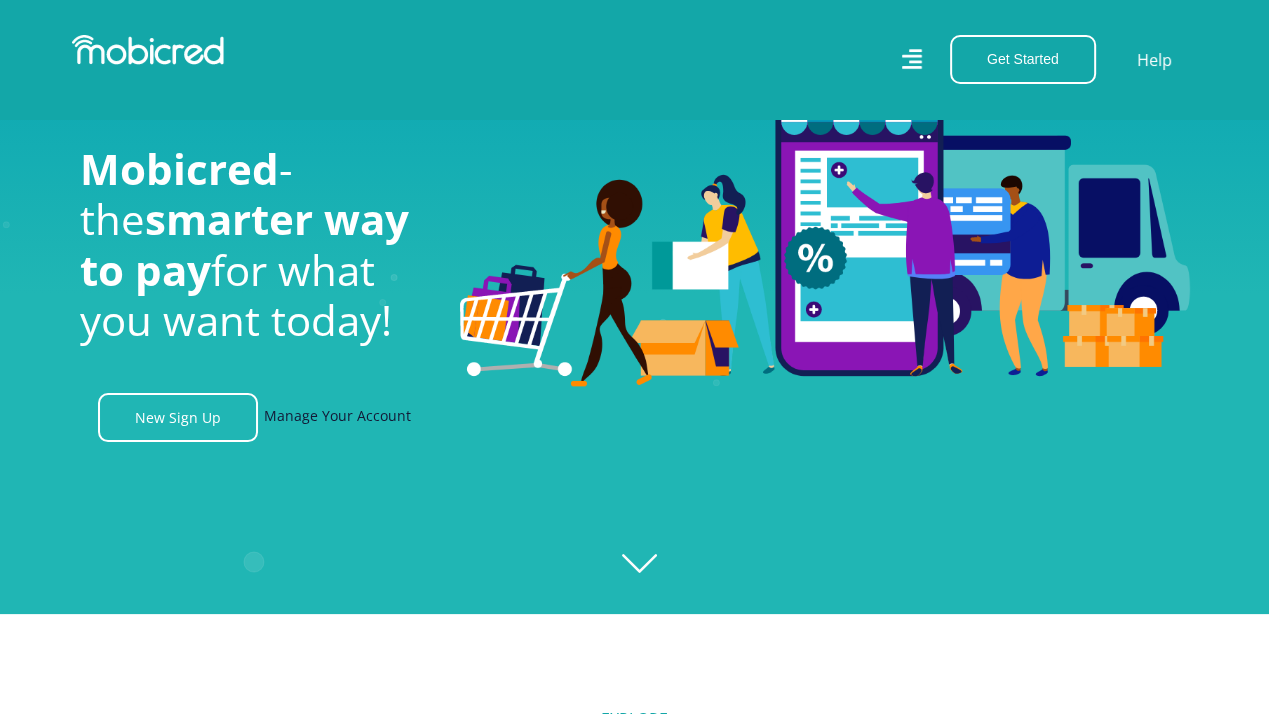 scroll, scrollTop: 0, scrollLeft: 0, axis: both 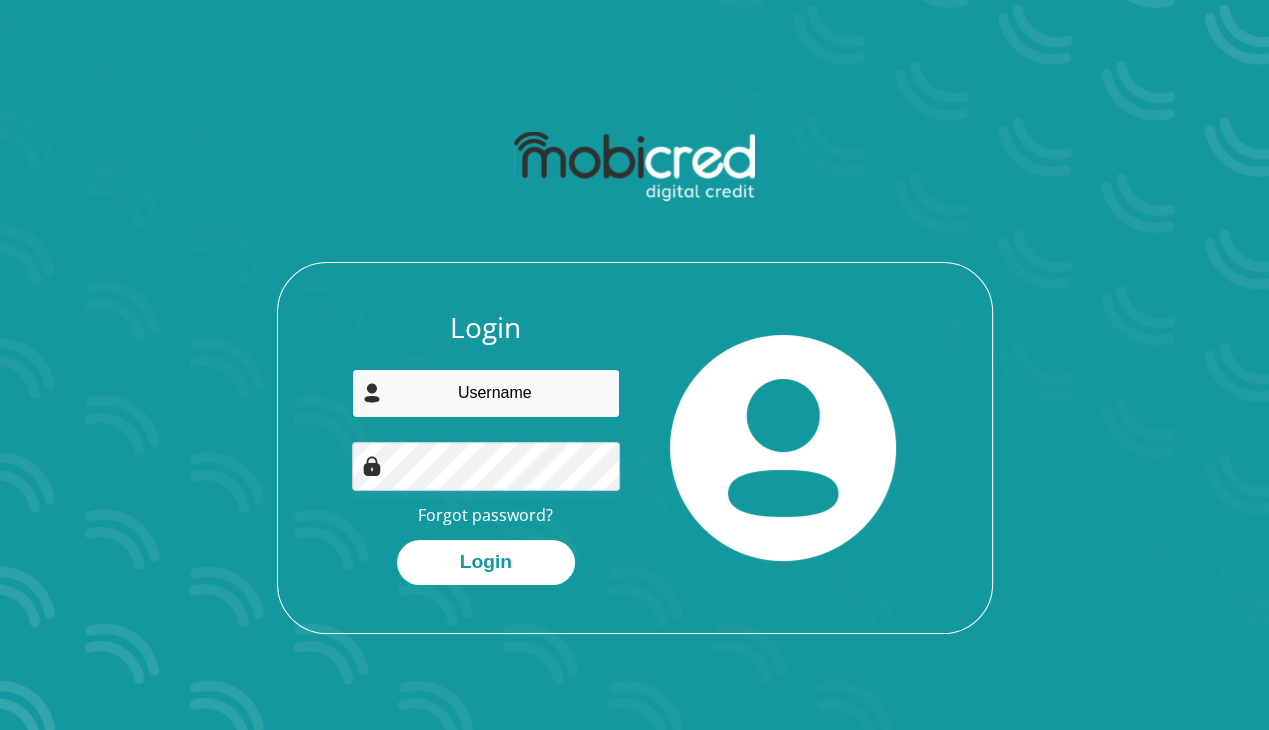 click at bounding box center [486, 393] 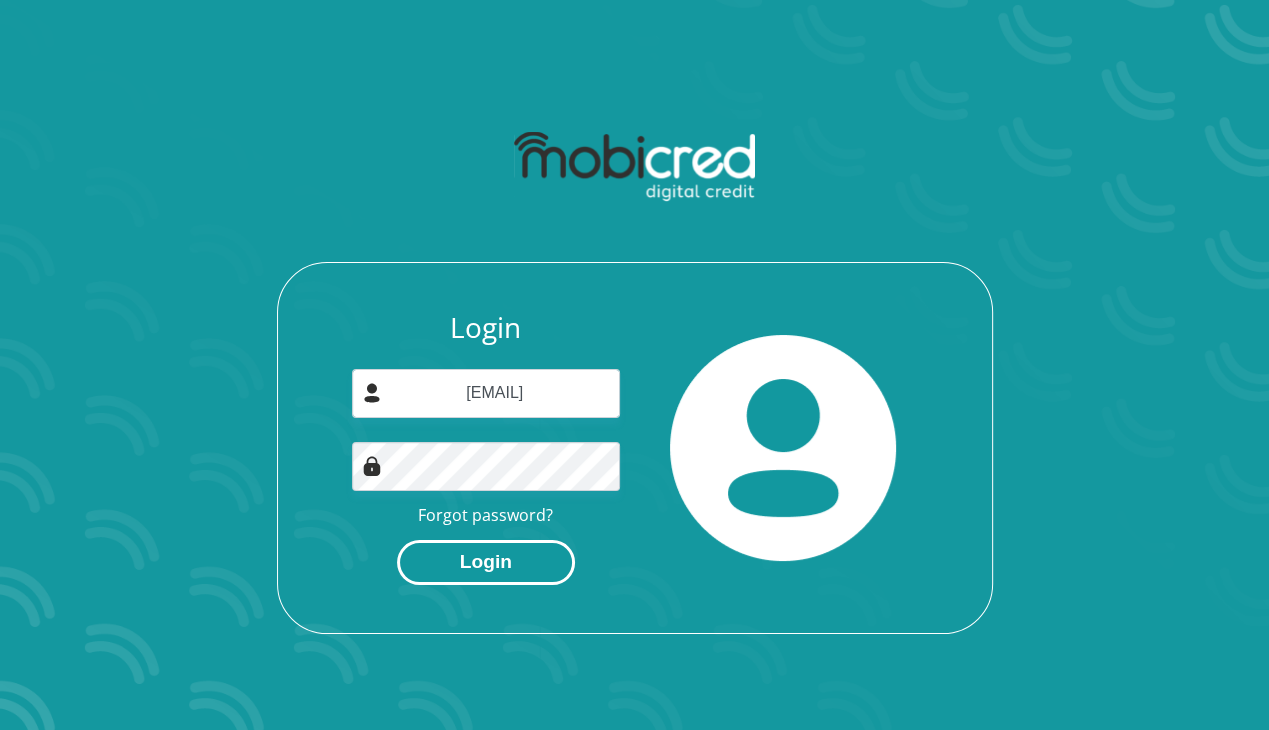 click on "Login" at bounding box center [486, 562] 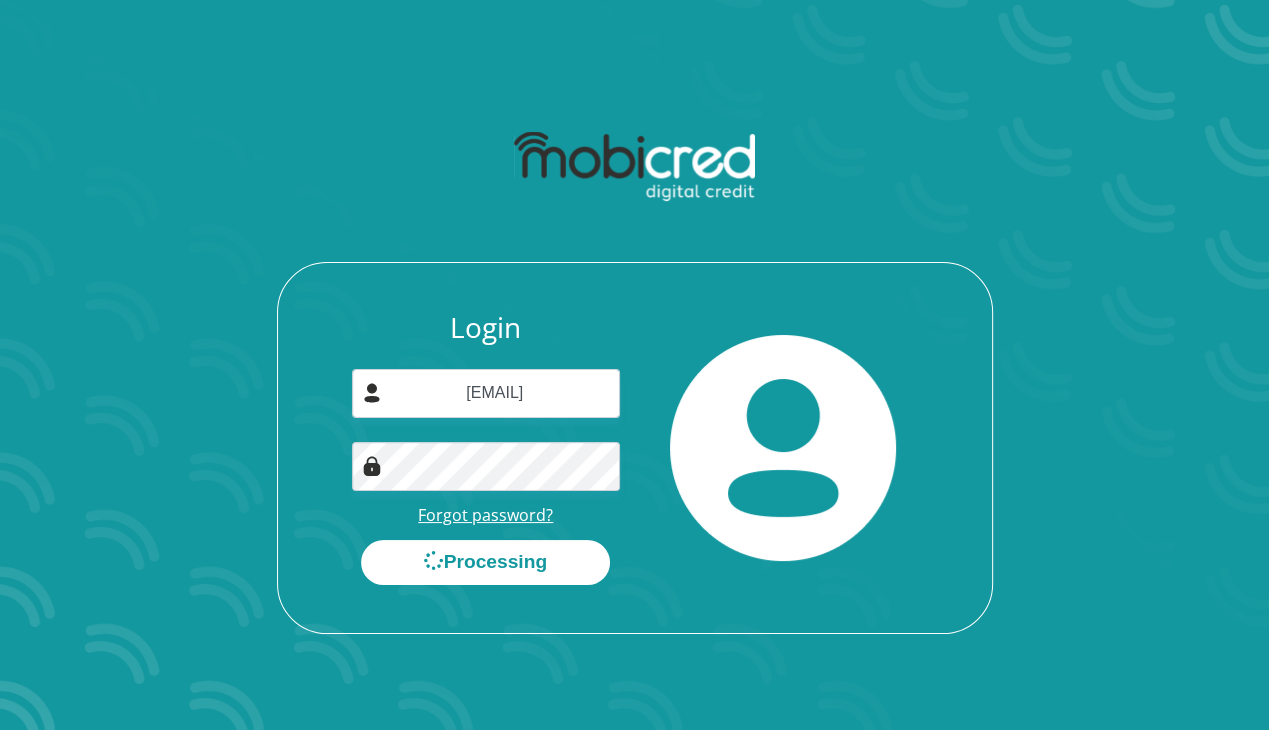 scroll, scrollTop: 0, scrollLeft: 0, axis: both 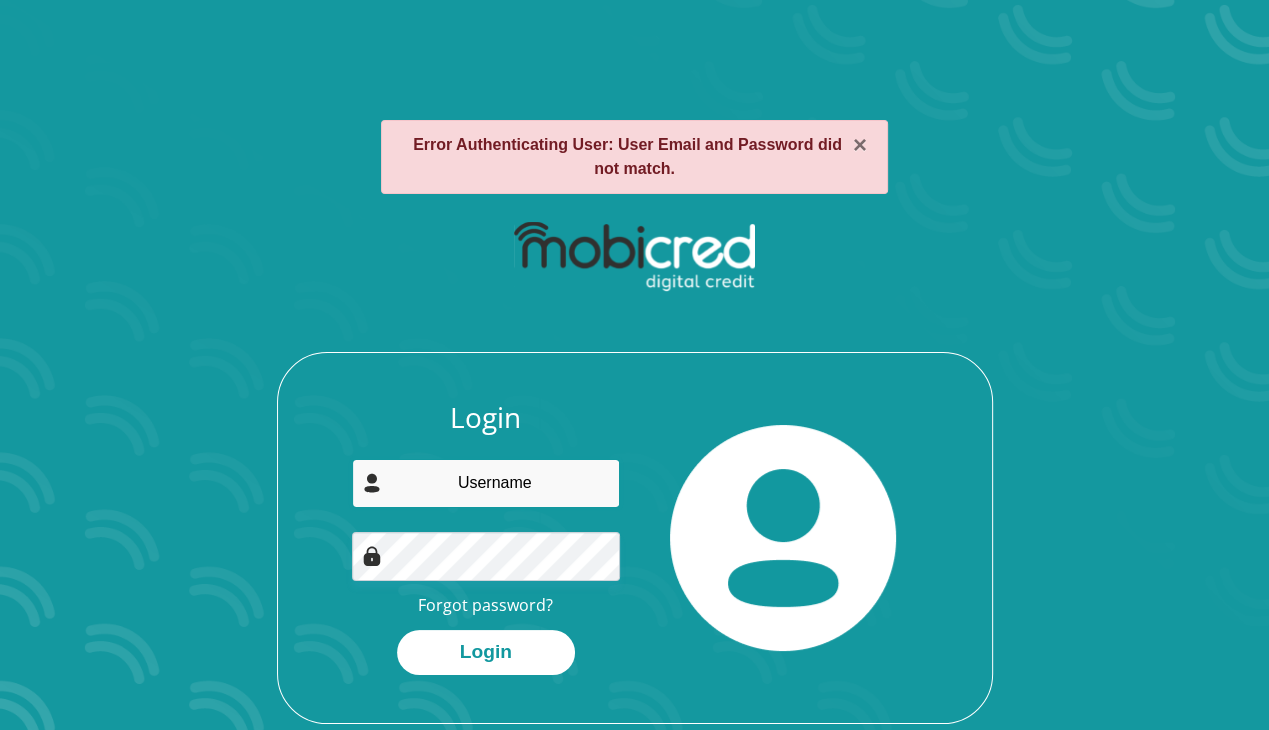 click at bounding box center [486, 483] 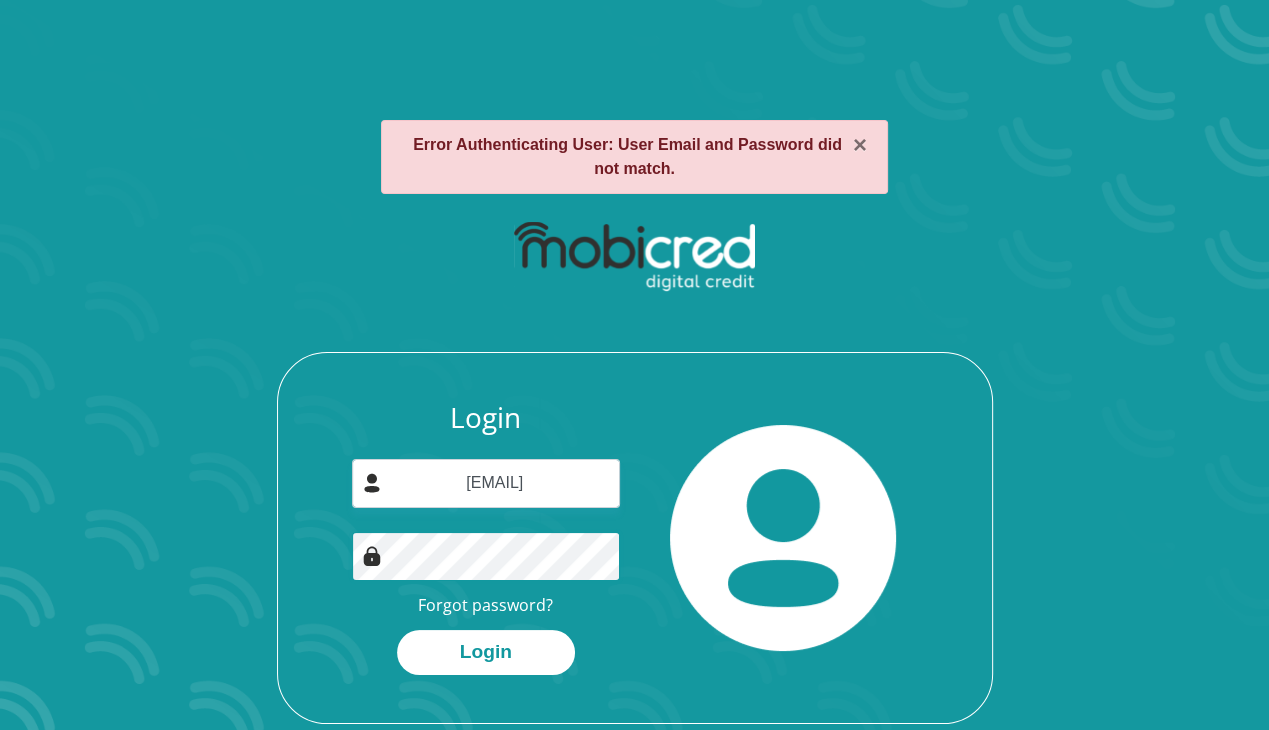 click on "Login" at bounding box center [486, 652] 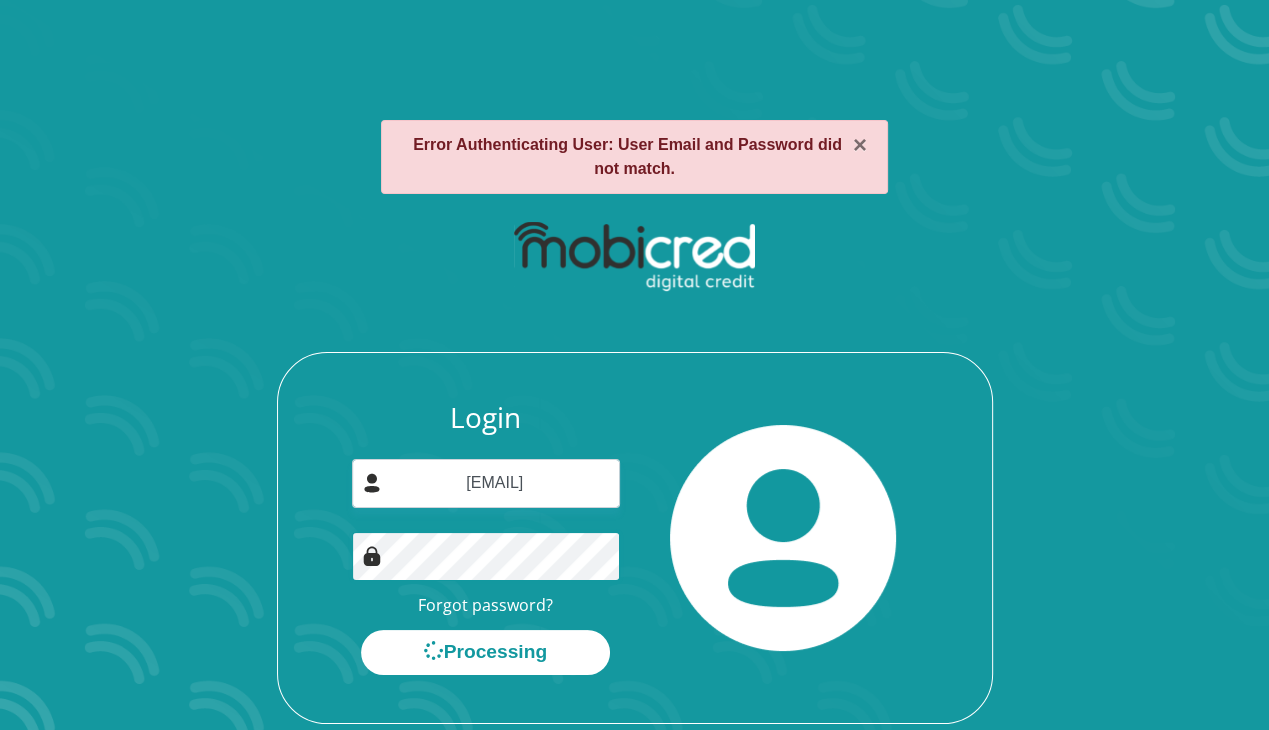 scroll, scrollTop: 0, scrollLeft: 0, axis: both 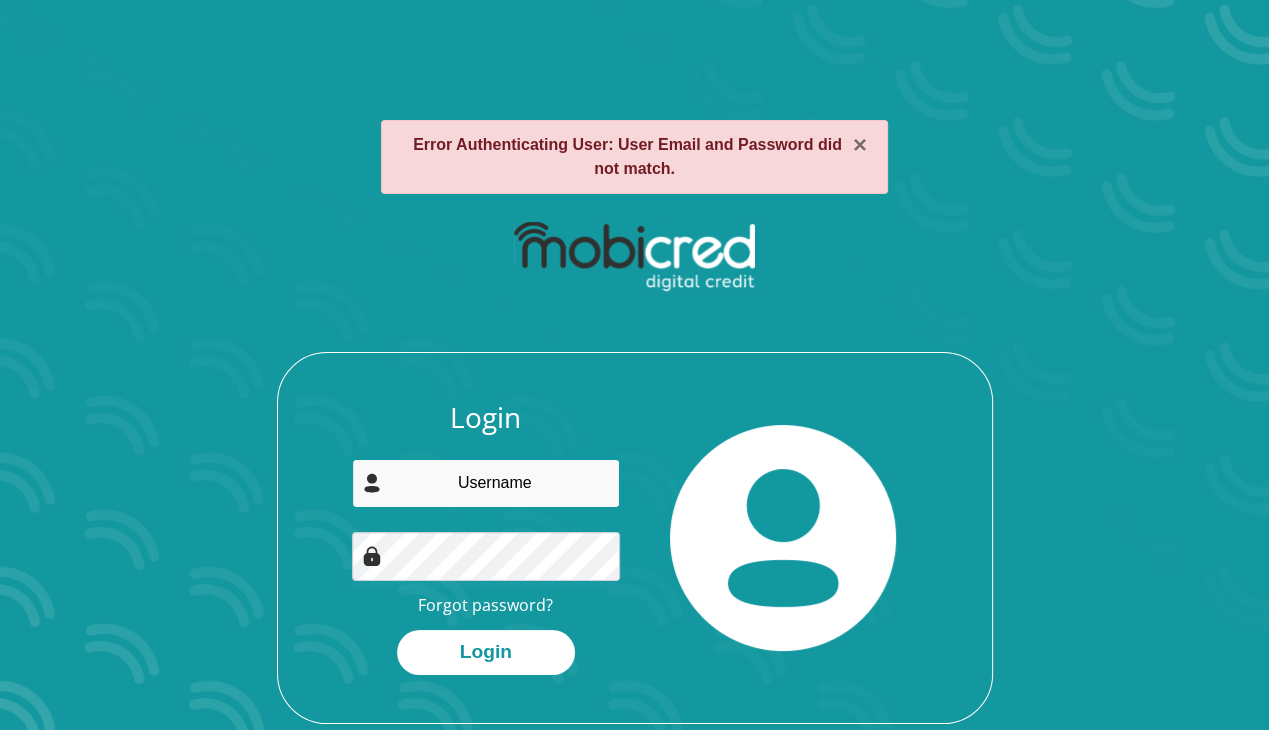 click at bounding box center [486, 483] 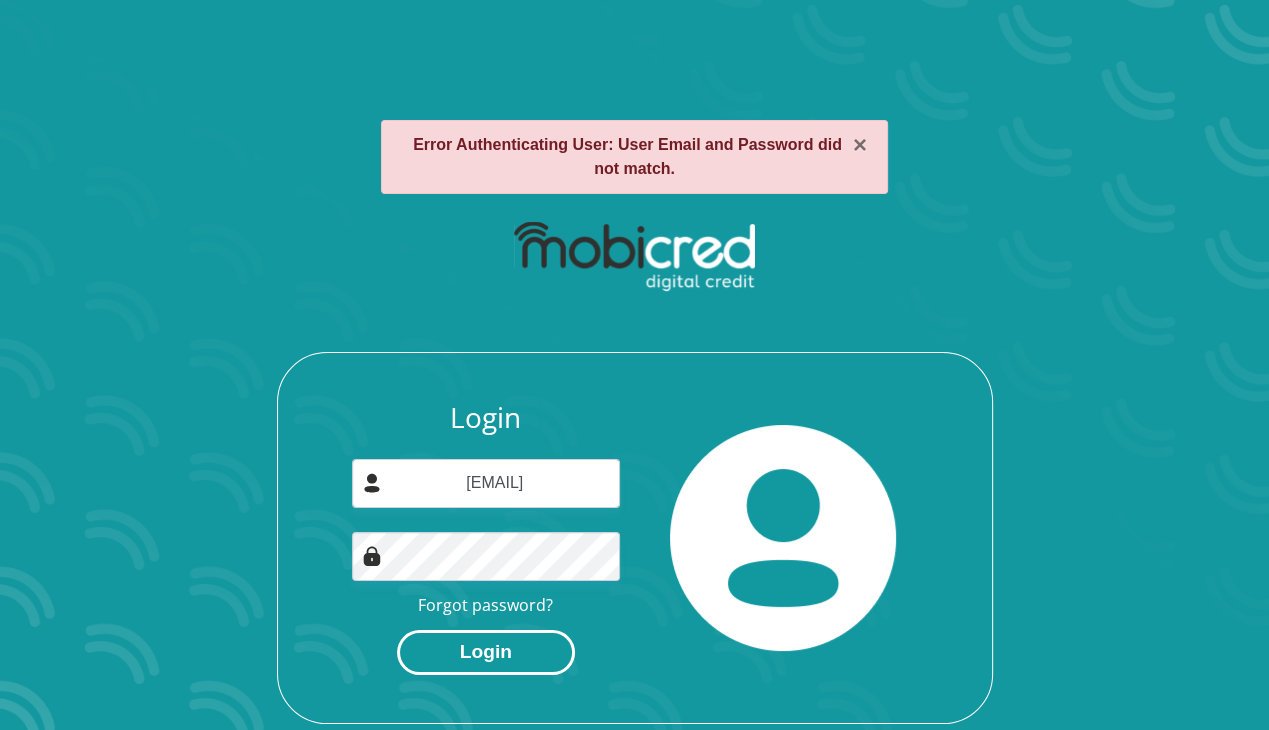 click on "Login" at bounding box center (486, 652) 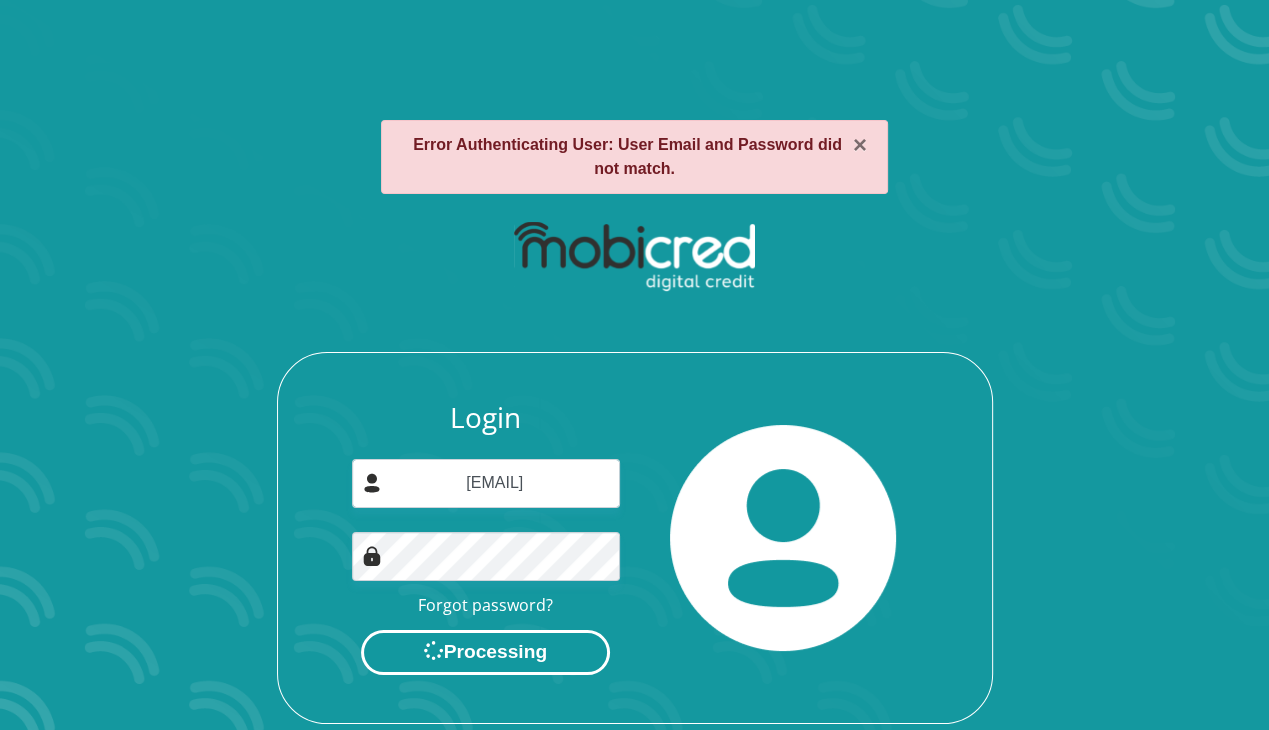 scroll, scrollTop: 0, scrollLeft: 0, axis: both 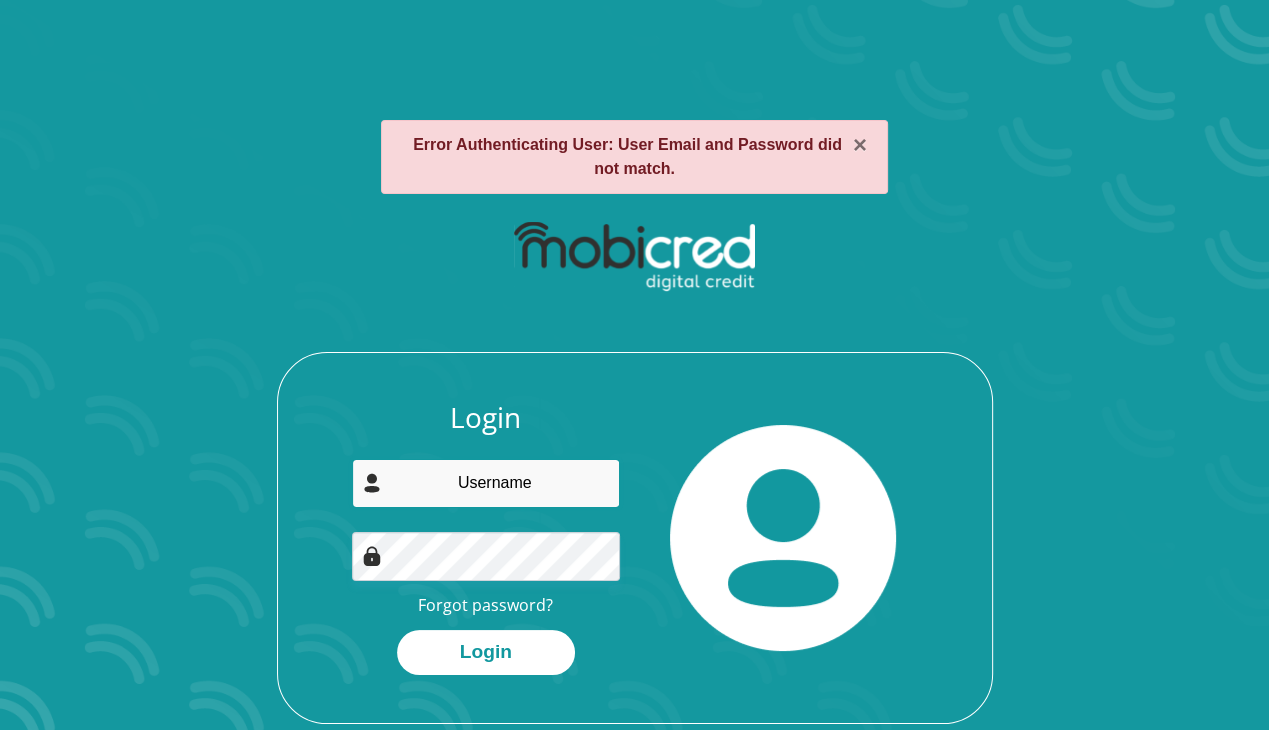 click at bounding box center (486, 483) 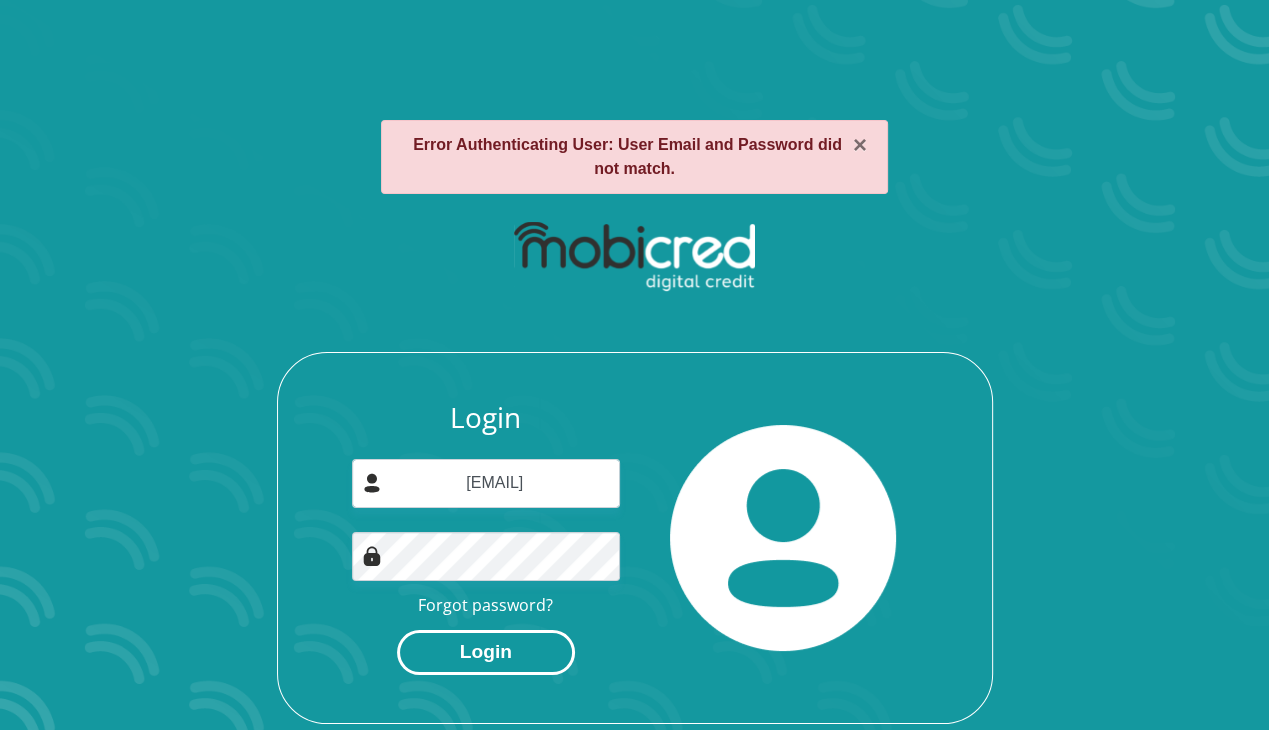 click on "Login" at bounding box center [486, 652] 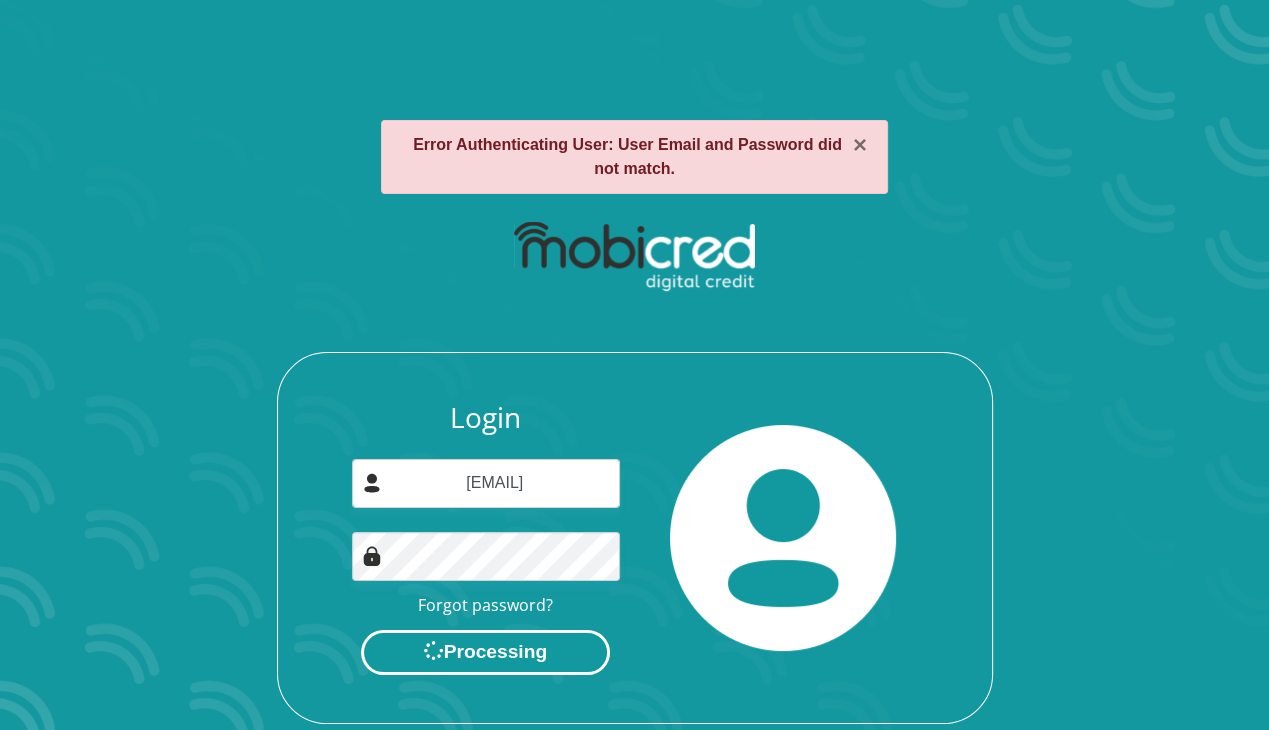 scroll, scrollTop: 0, scrollLeft: 0, axis: both 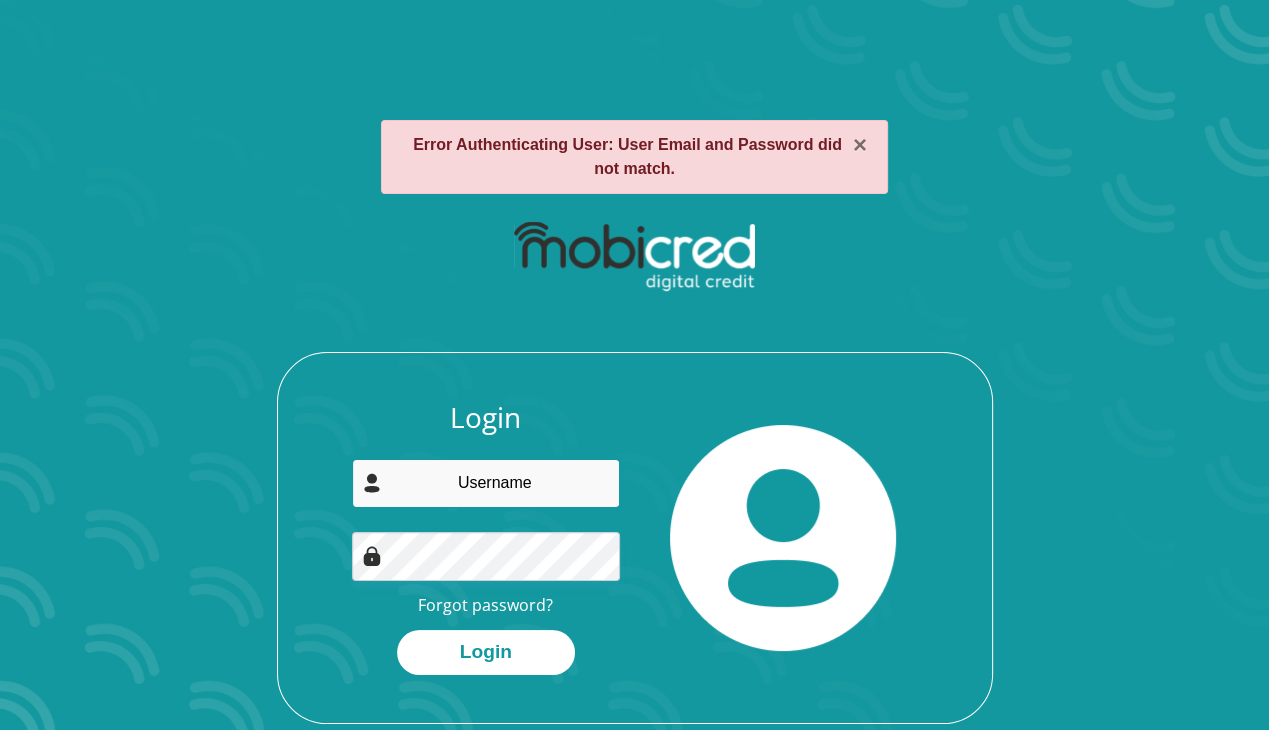click at bounding box center [486, 483] 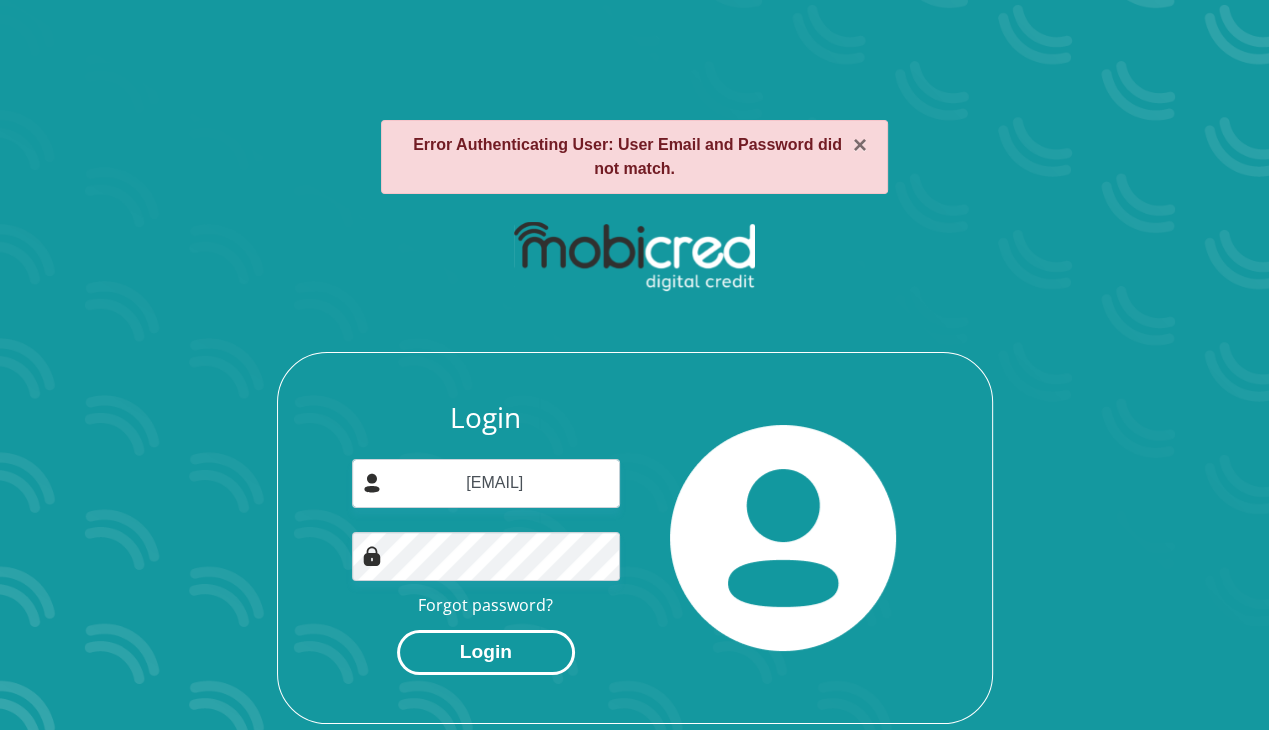 click on "Login" at bounding box center (486, 652) 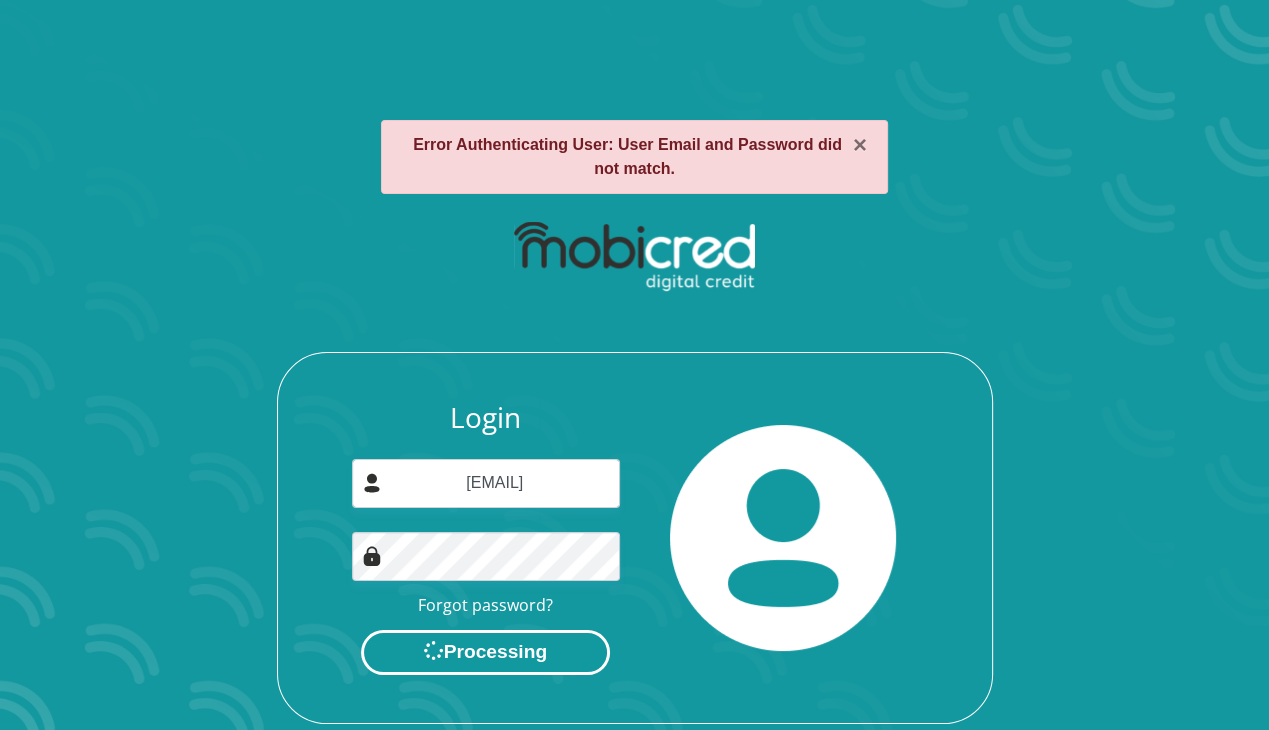 scroll, scrollTop: 0, scrollLeft: 0, axis: both 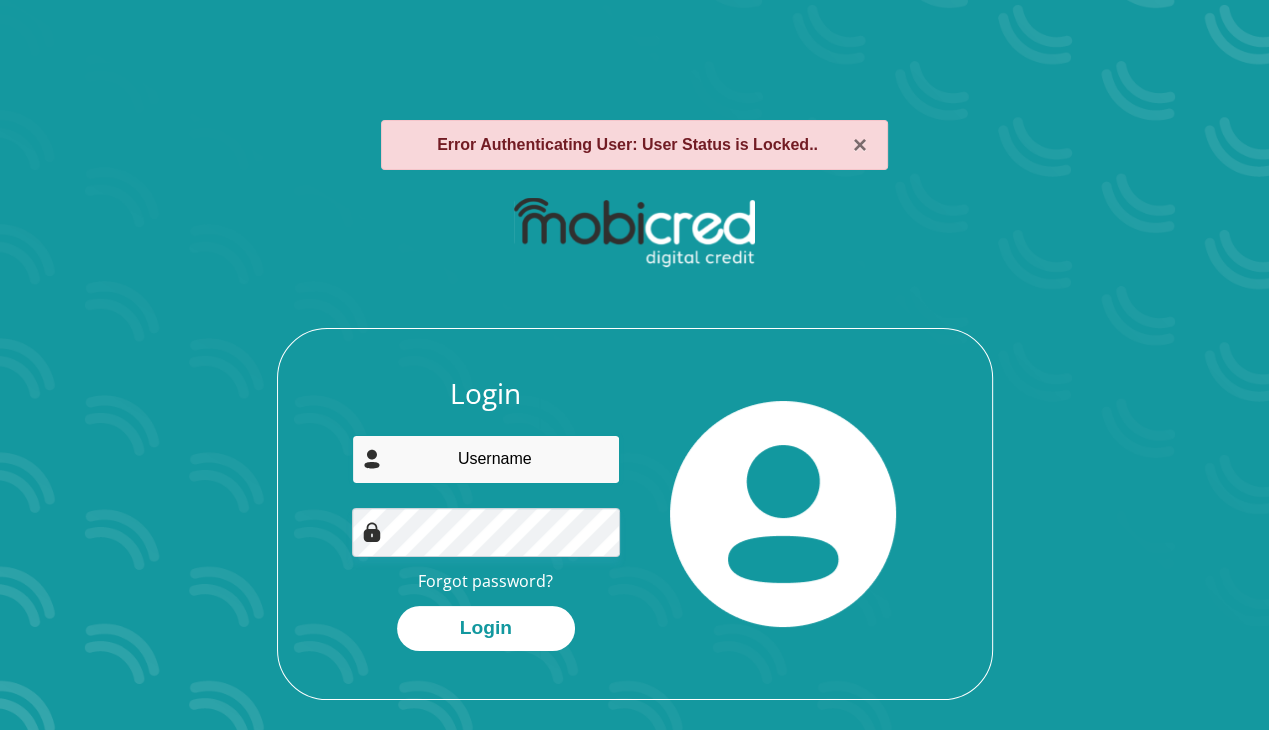 click at bounding box center [486, 459] 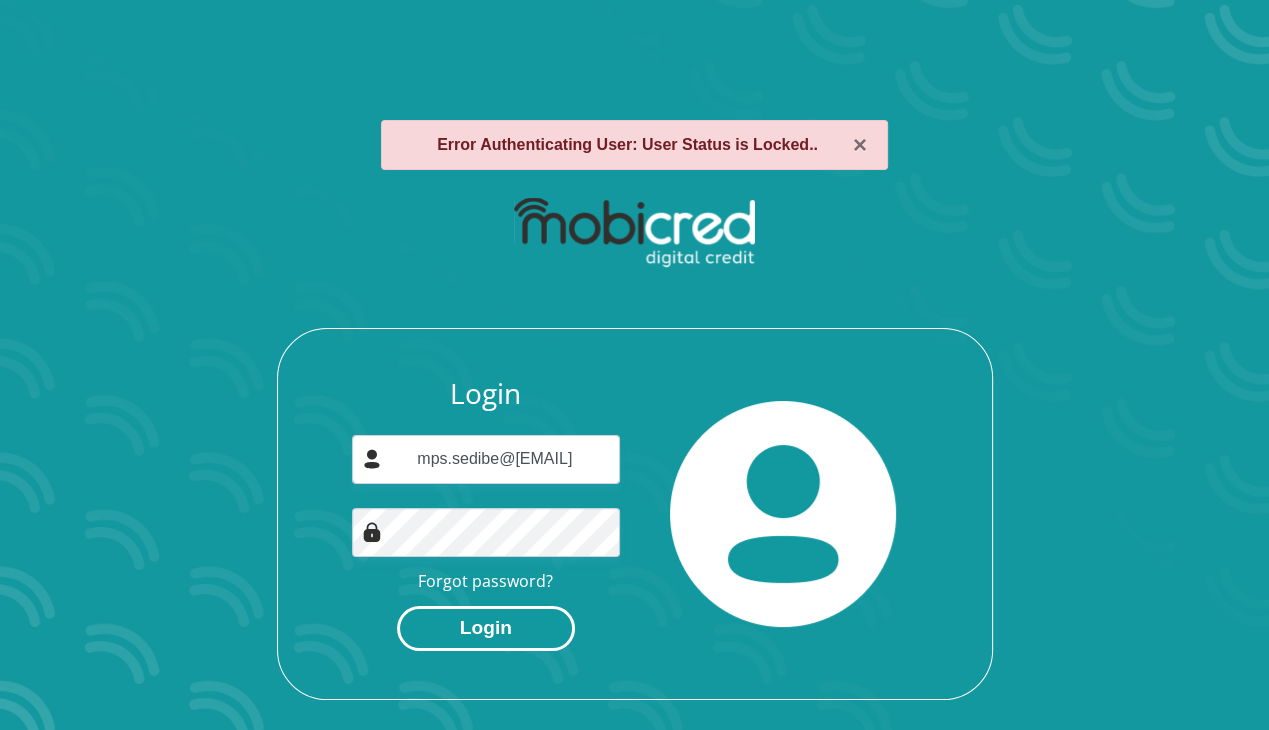 click on "Login" at bounding box center [486, 628] 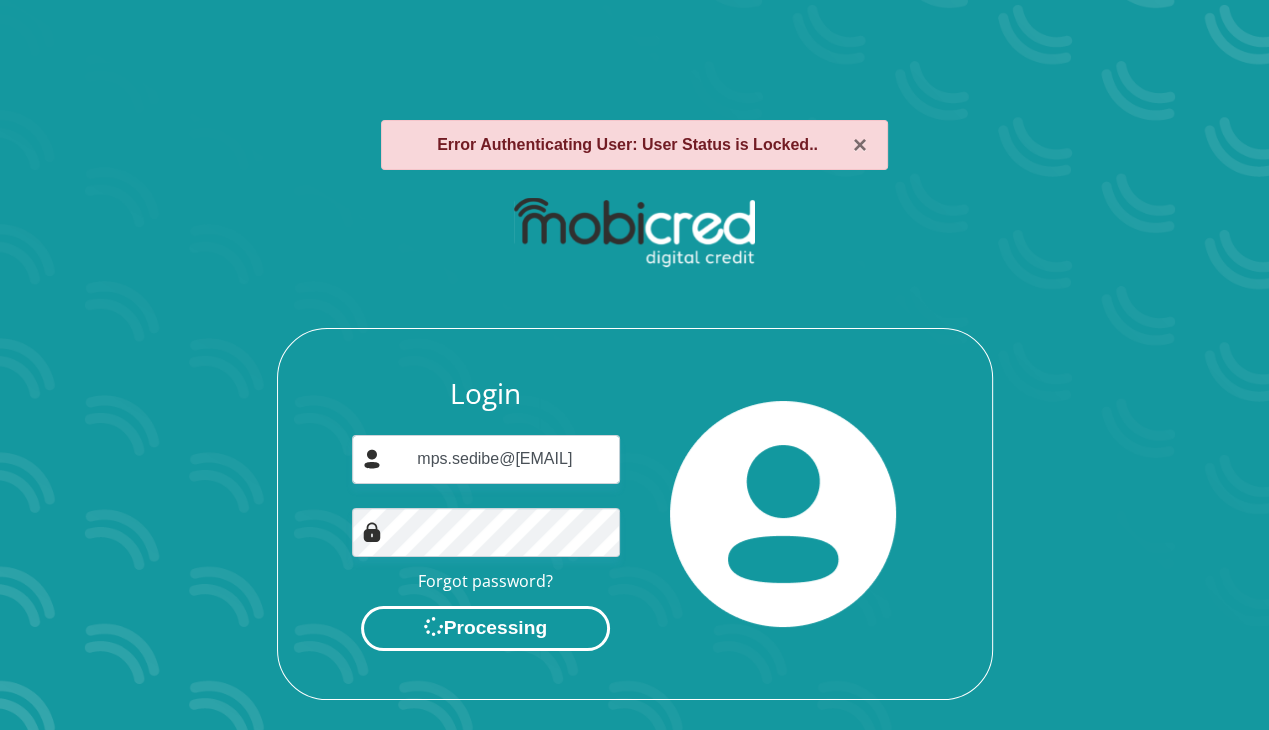 scroll, scrollTop: 0, scrollLeft: 0, axis: both 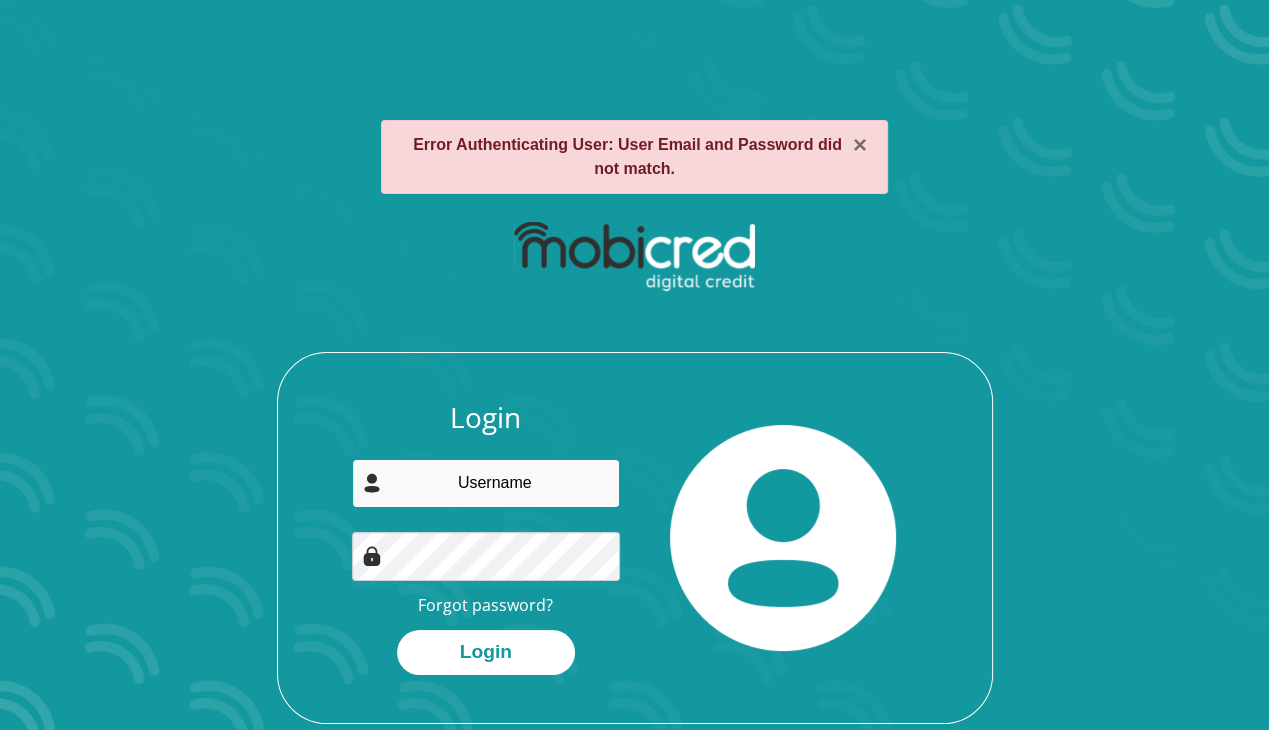 click at bounding box center (486, 483) 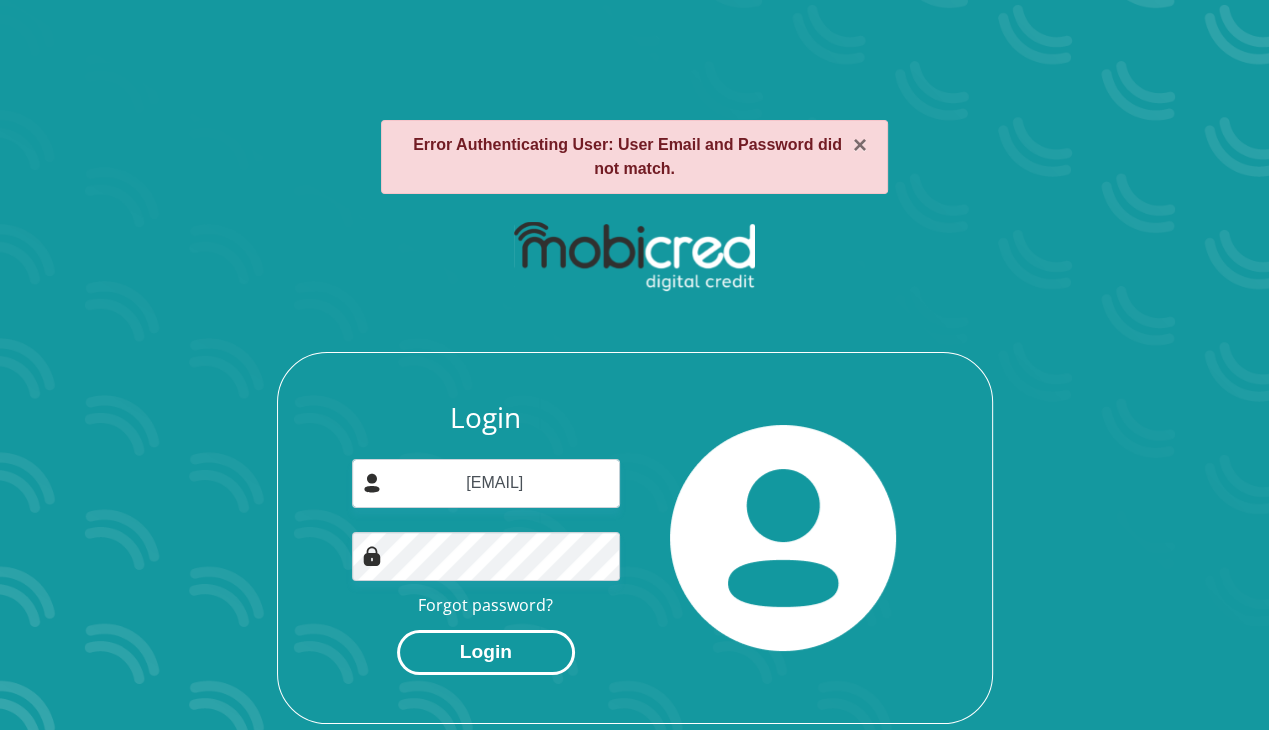 click on "Login" at bounding box center (486, 652) 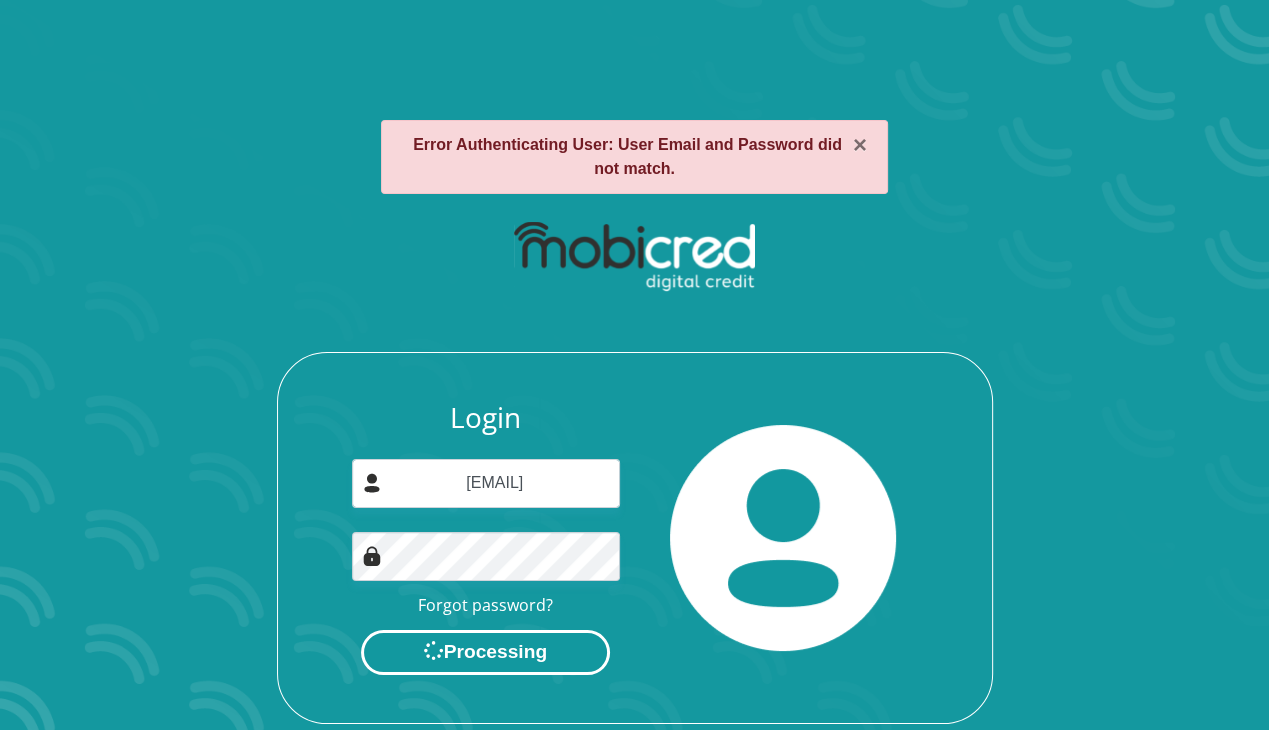 scroll, scrollTop: 0, scrollLeft: 0, axis: both 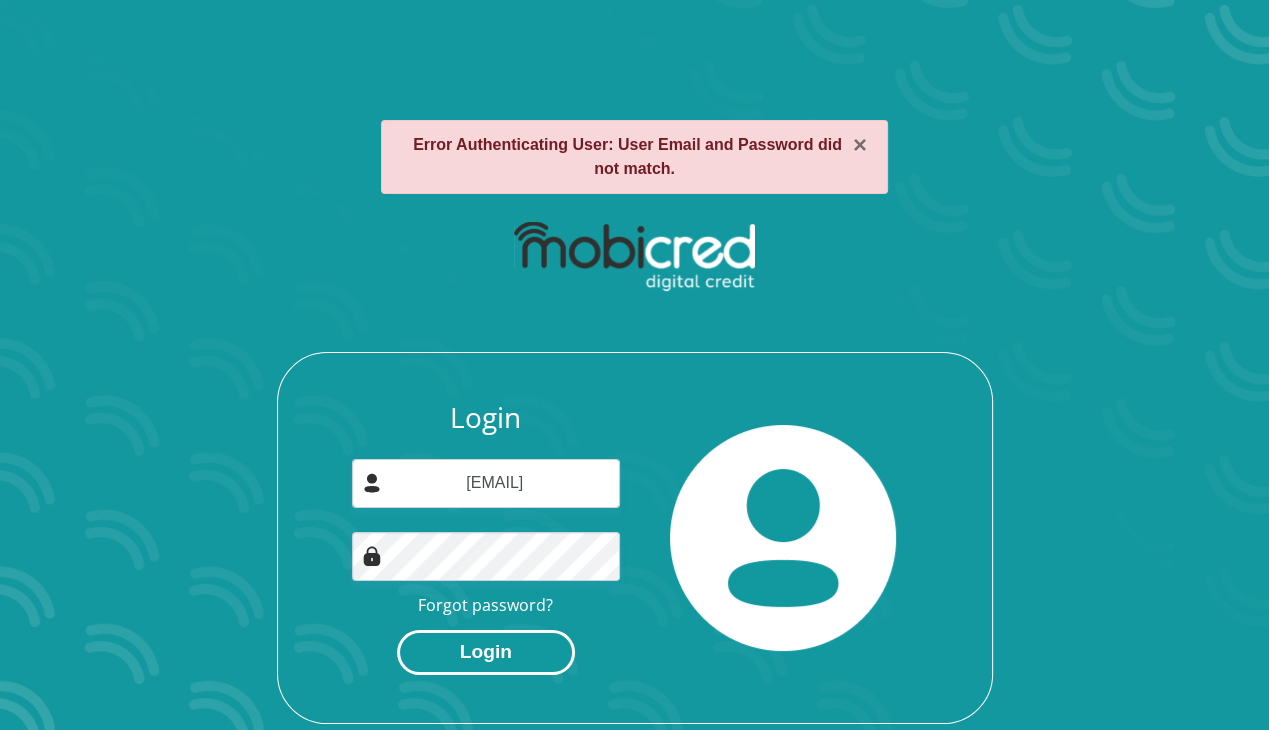 click on "Login" at bounding box center (486, 652) 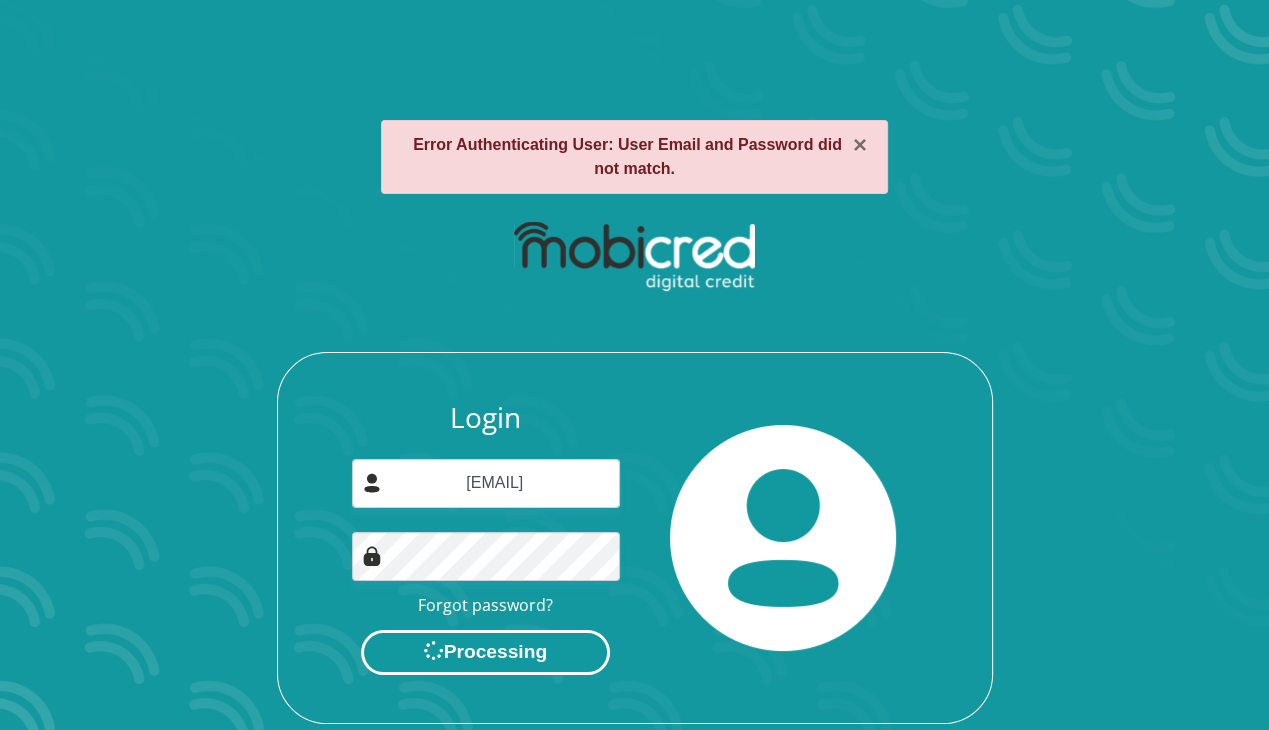 scroll, scrollTop: 0, scrollLeft: 0, axis: both 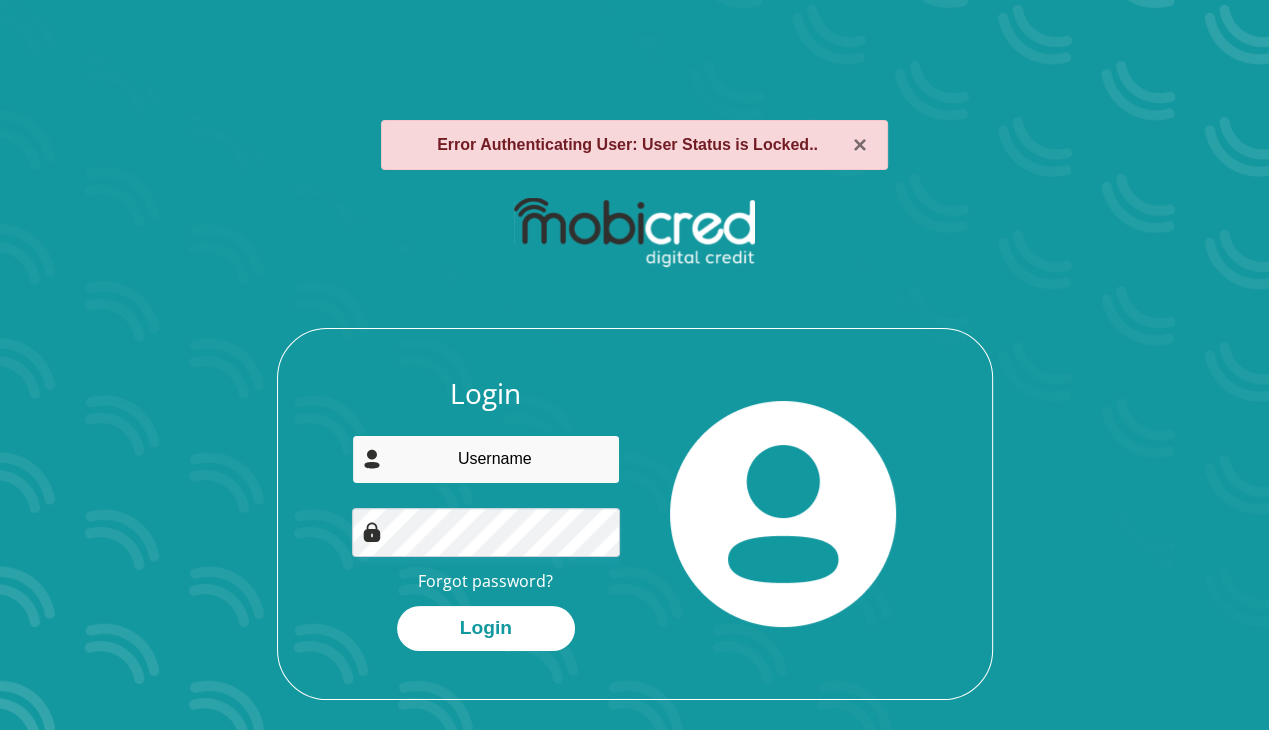 click at bounding box center (486, 459) 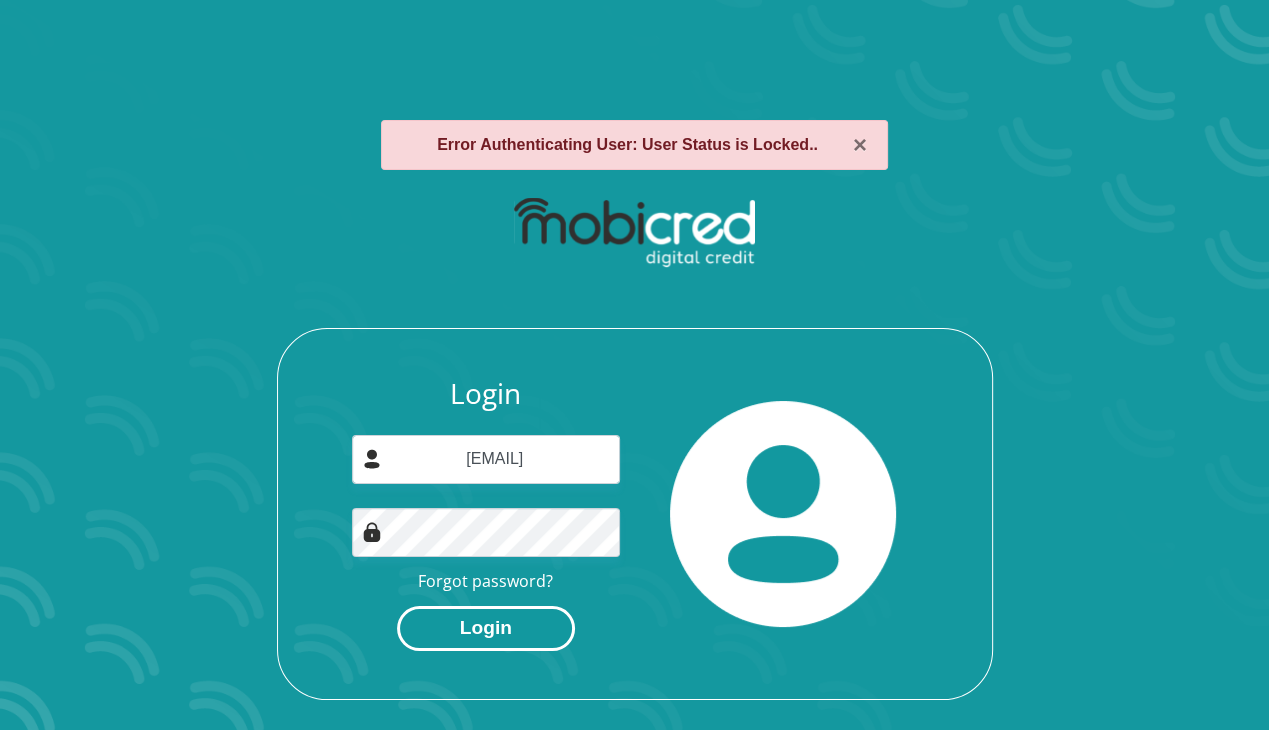 click on "Login" at bounding box center (486, 628) 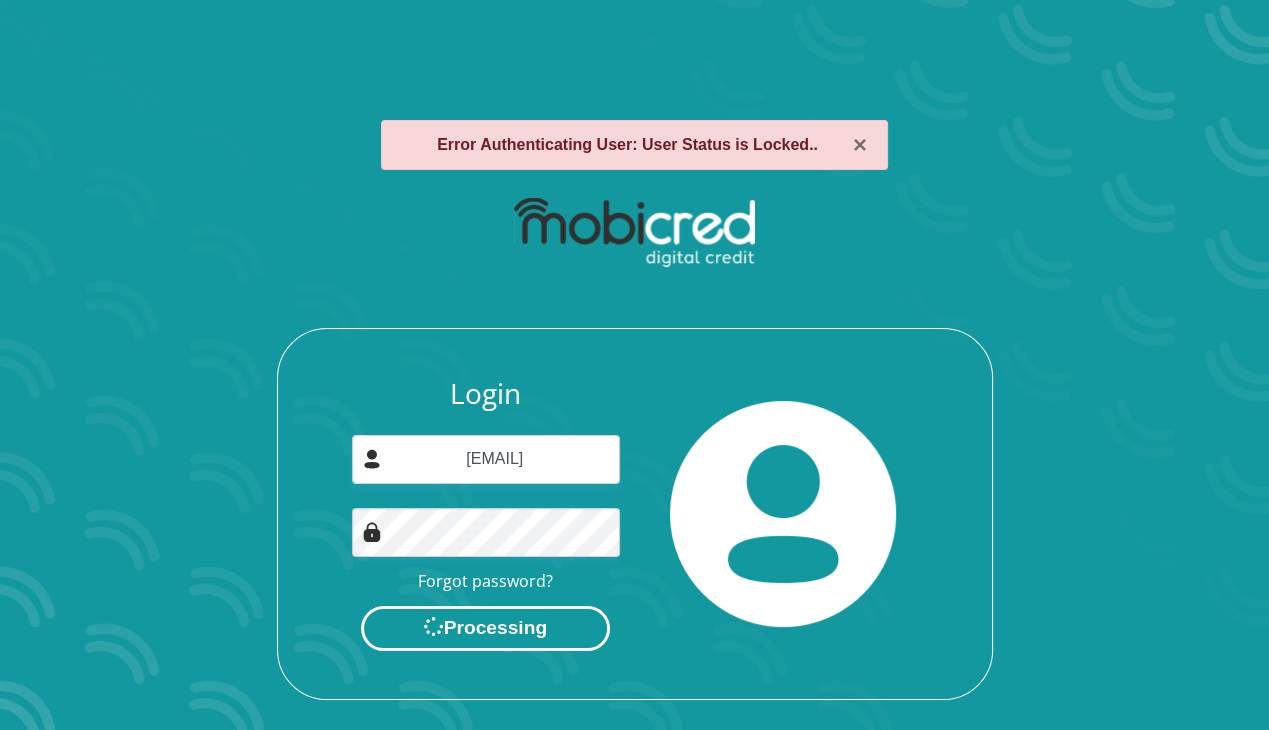 scroll, scrollTop: 0, scrollLeft: 0, axis: both 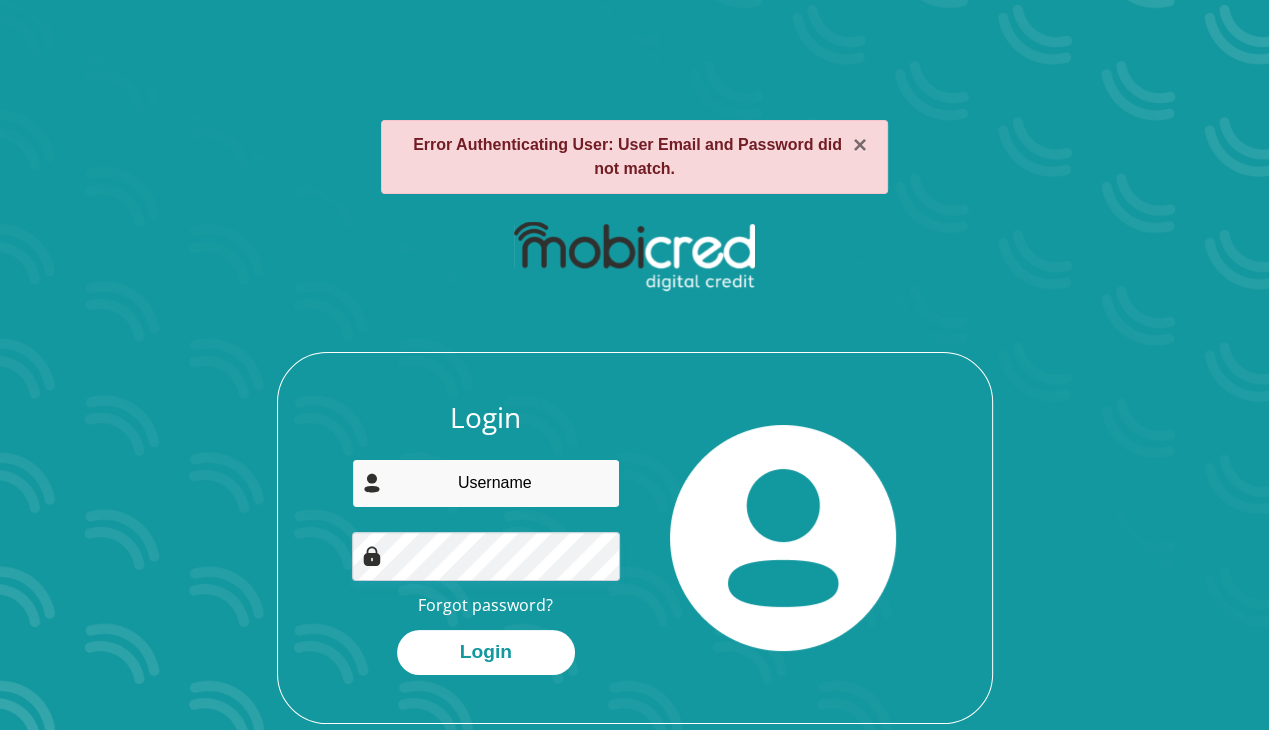 click at bounding box center (486, 483) 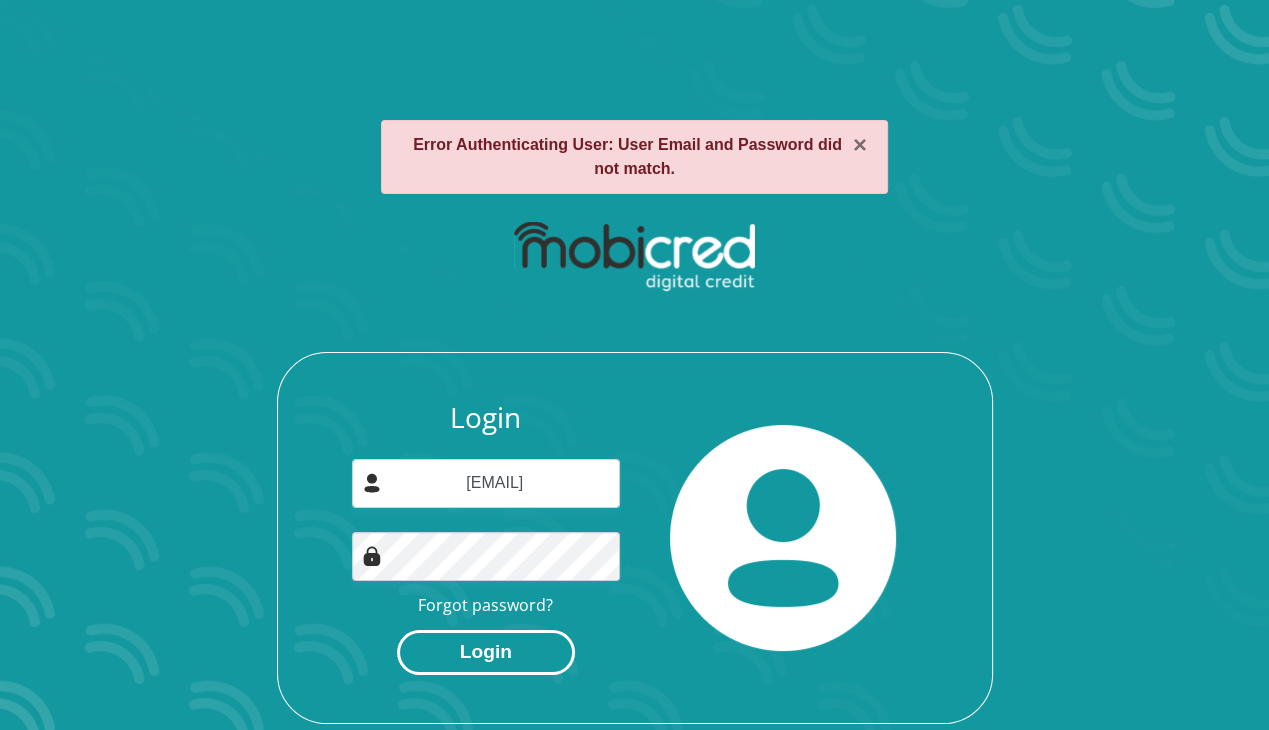 click on "Login" at bounding box center [486, 652] 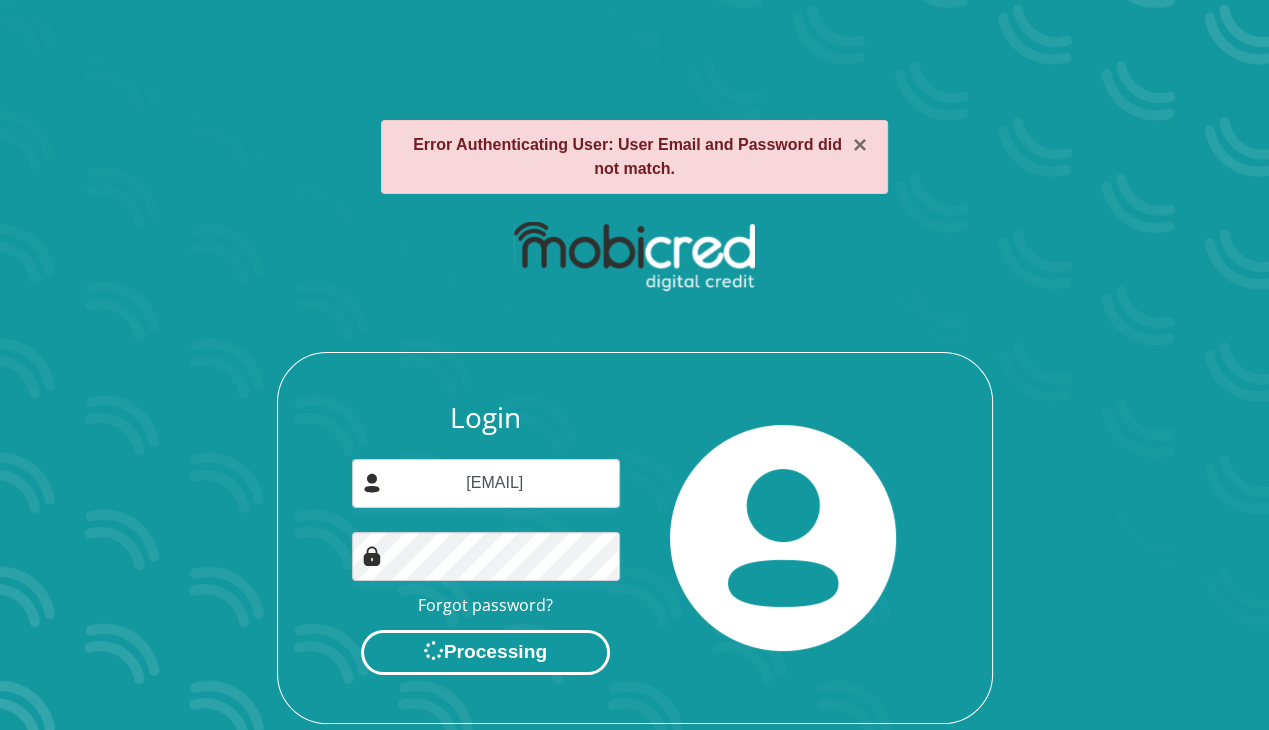 scroll, scrollTop: 0, scrollLeft: 0, axis: both 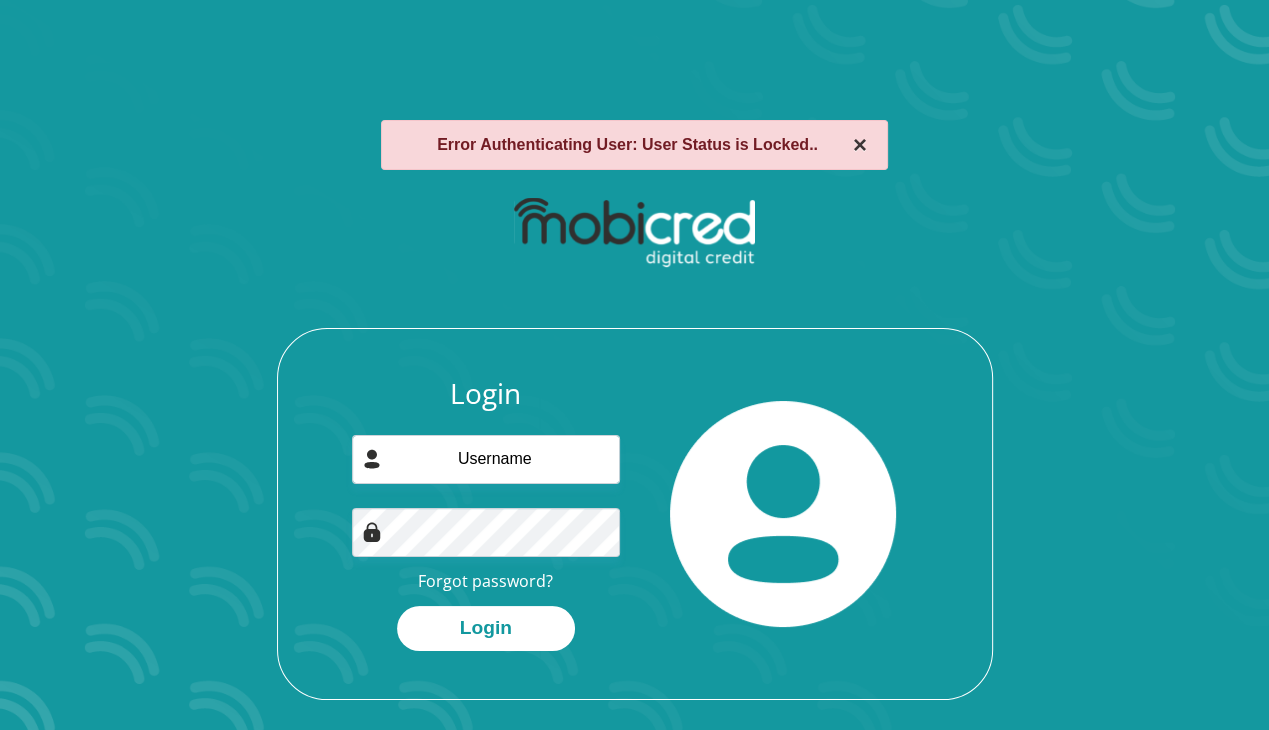 click on "×" at bounding box center (860, 145) 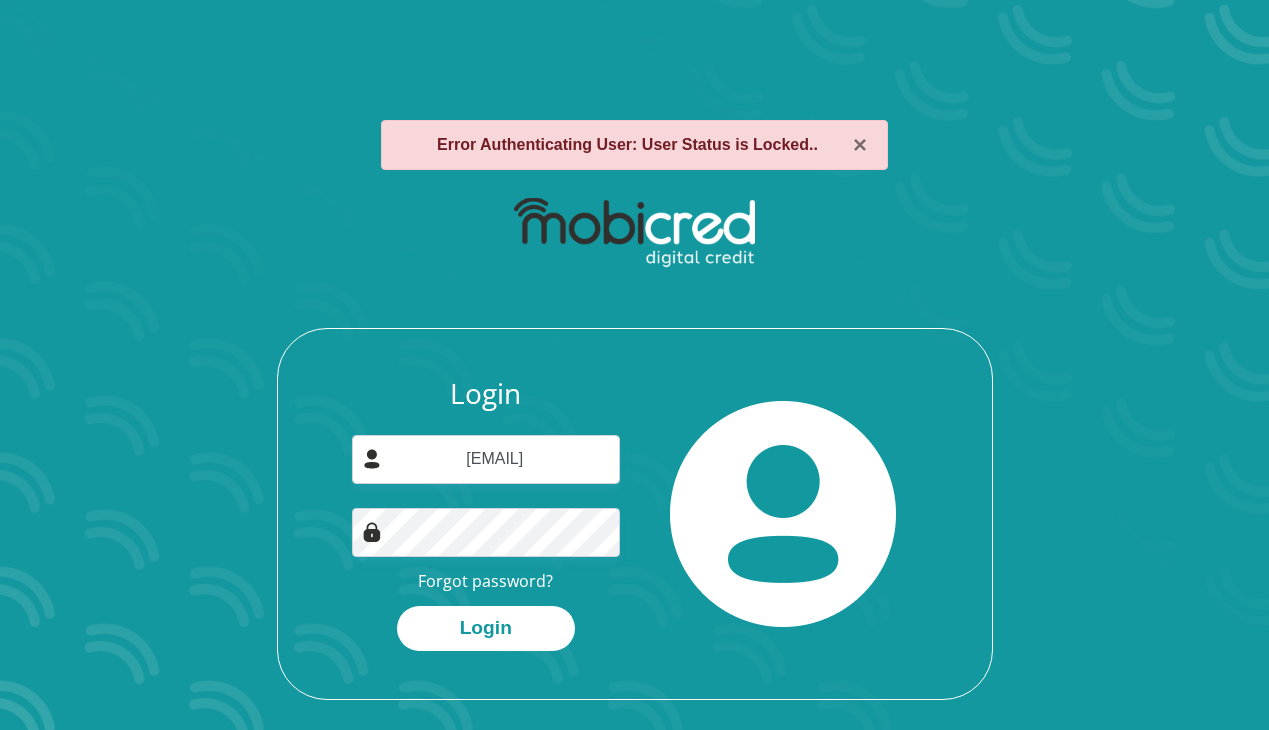 scroll, scrollTop: 0, scrollLeft: 0, axis: both 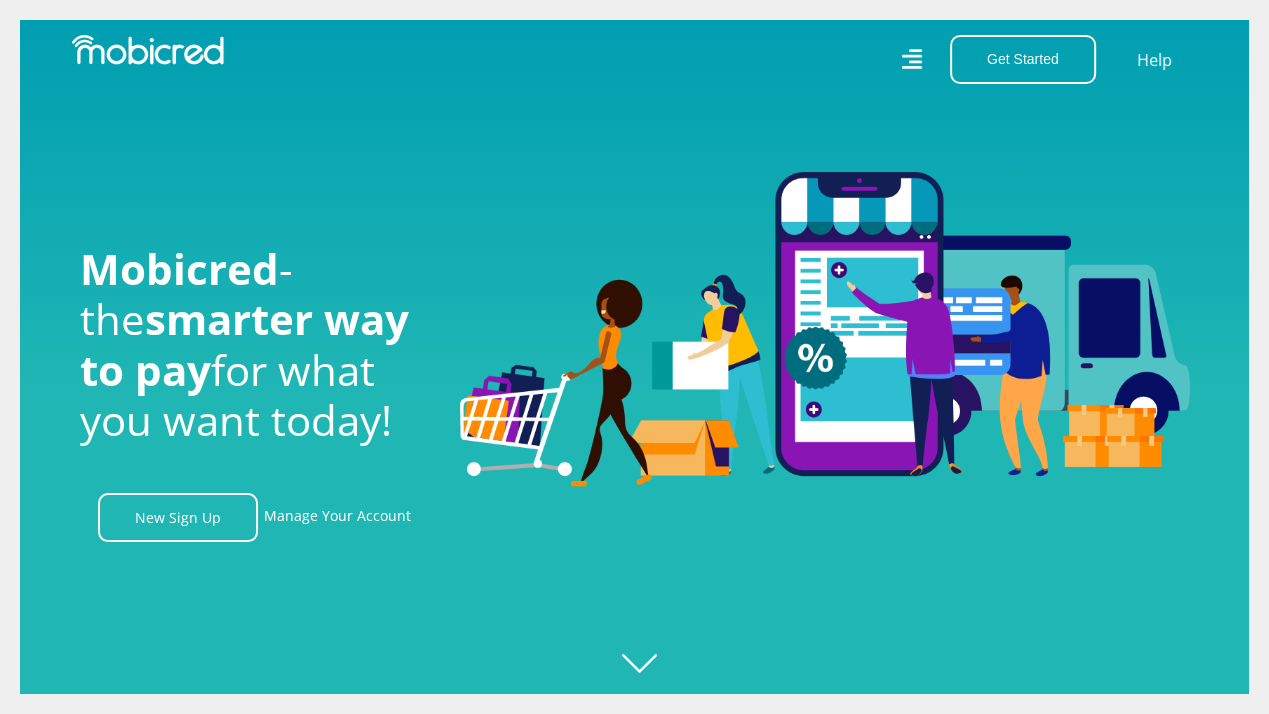 click 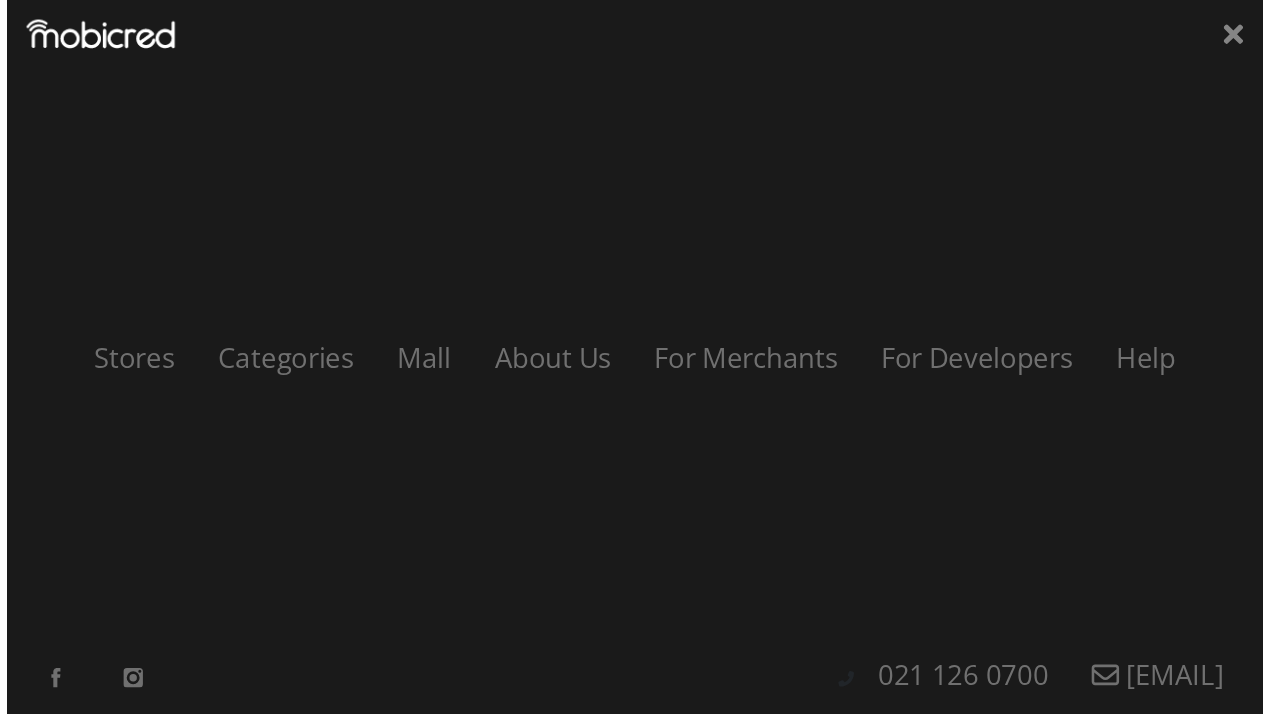 scroll, scrollTop: 0, scrollLeft: 2564, axis: horizontal 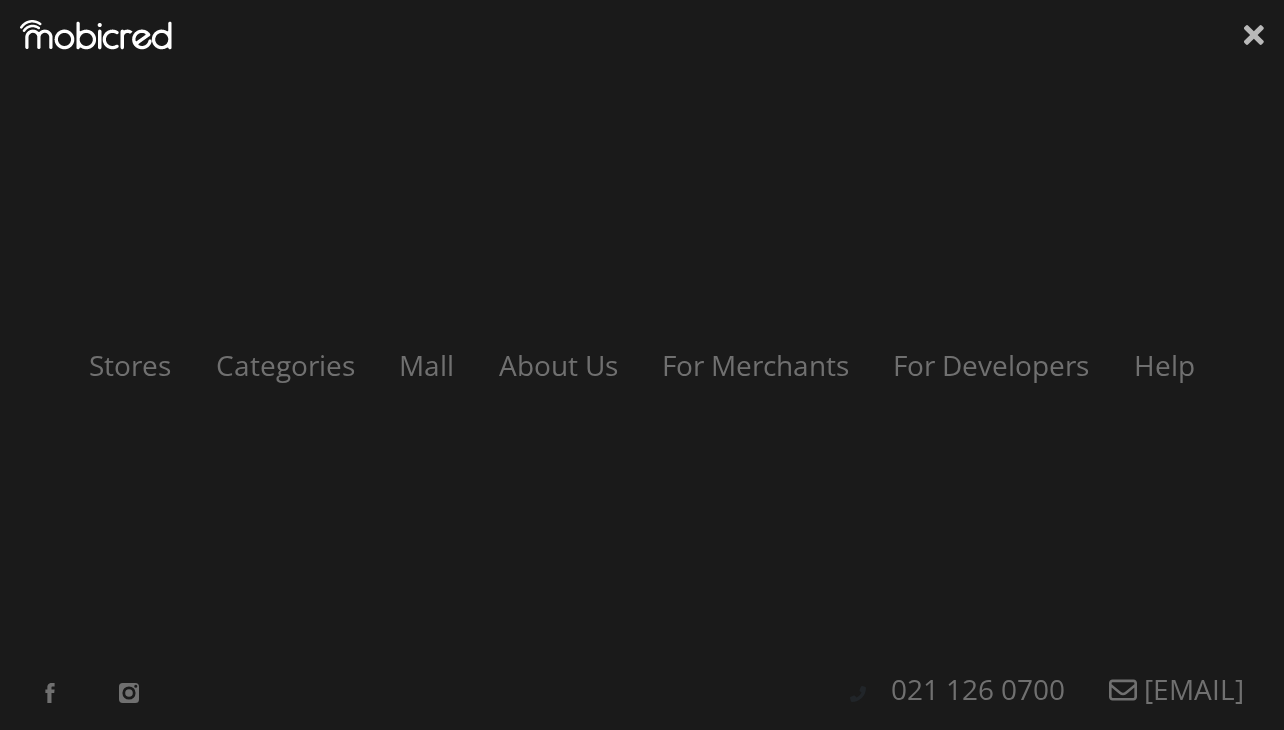 click 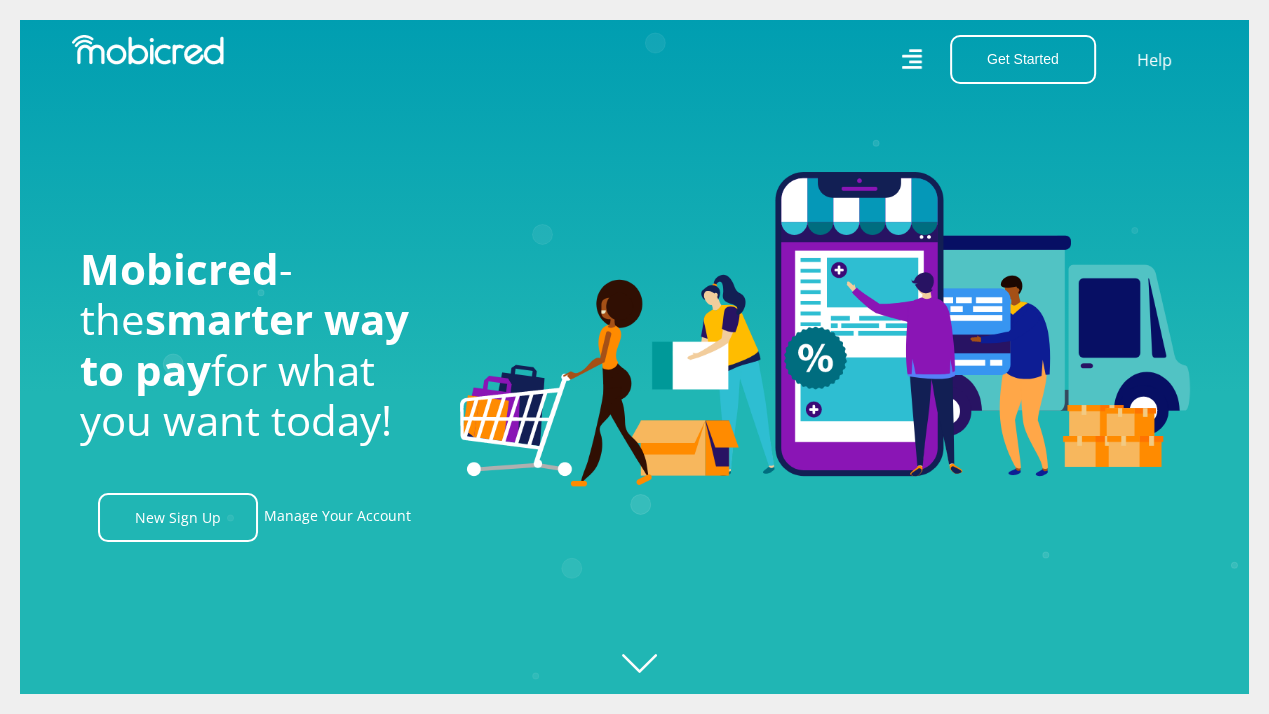 scroll, scrollTop: 0, scrollLeft: 3700, axis: horizontal 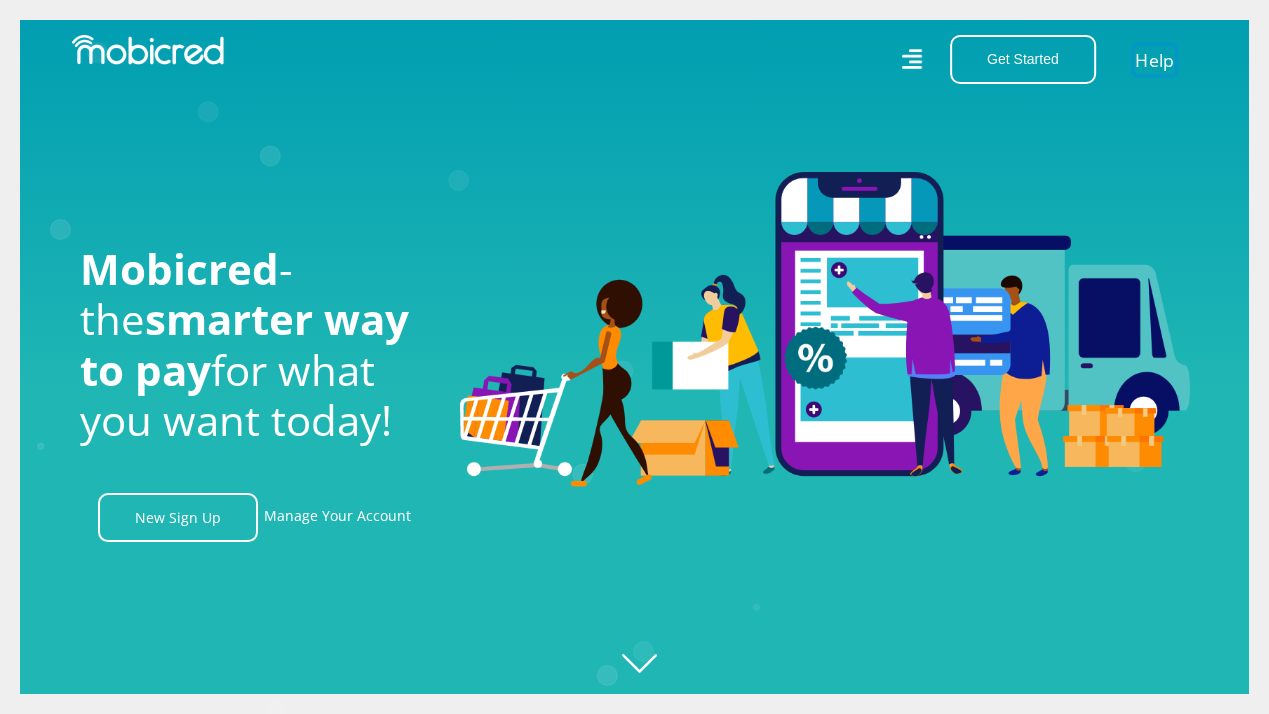 click on "Help" at bounding box center (1154, 59) 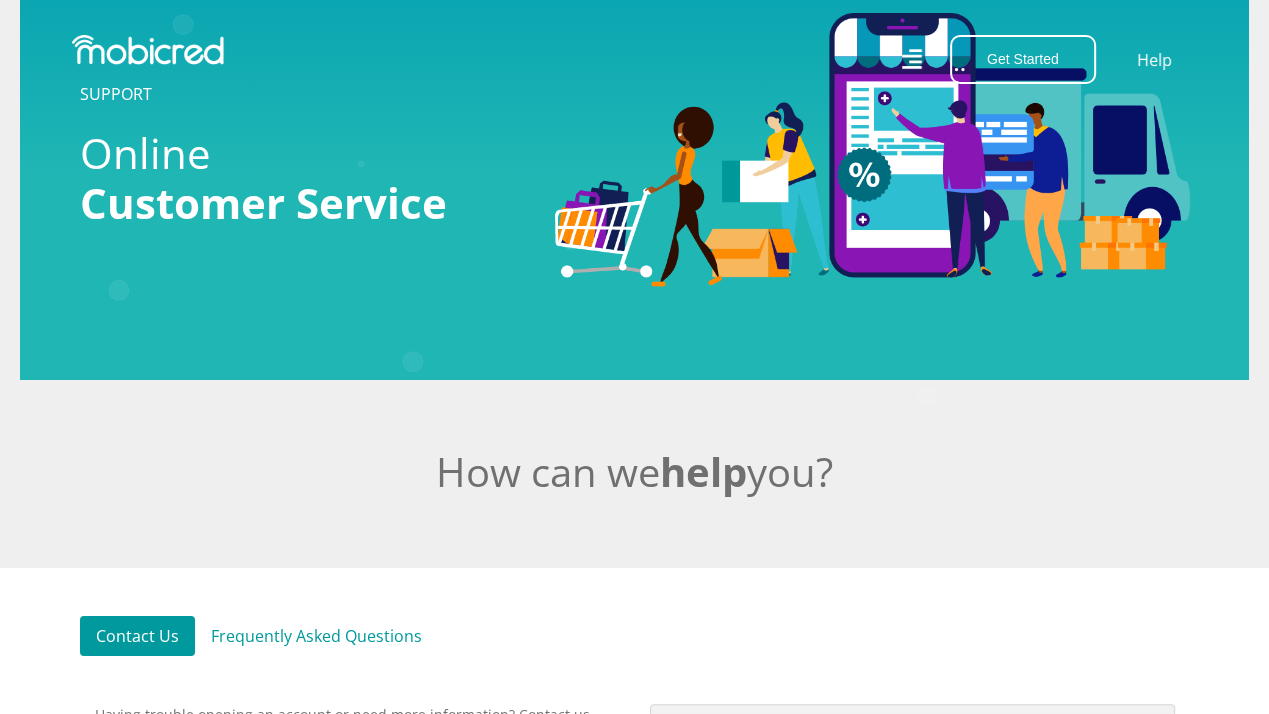 scroll, scrollTop: 0, scrollLeft: 0, axis: both 